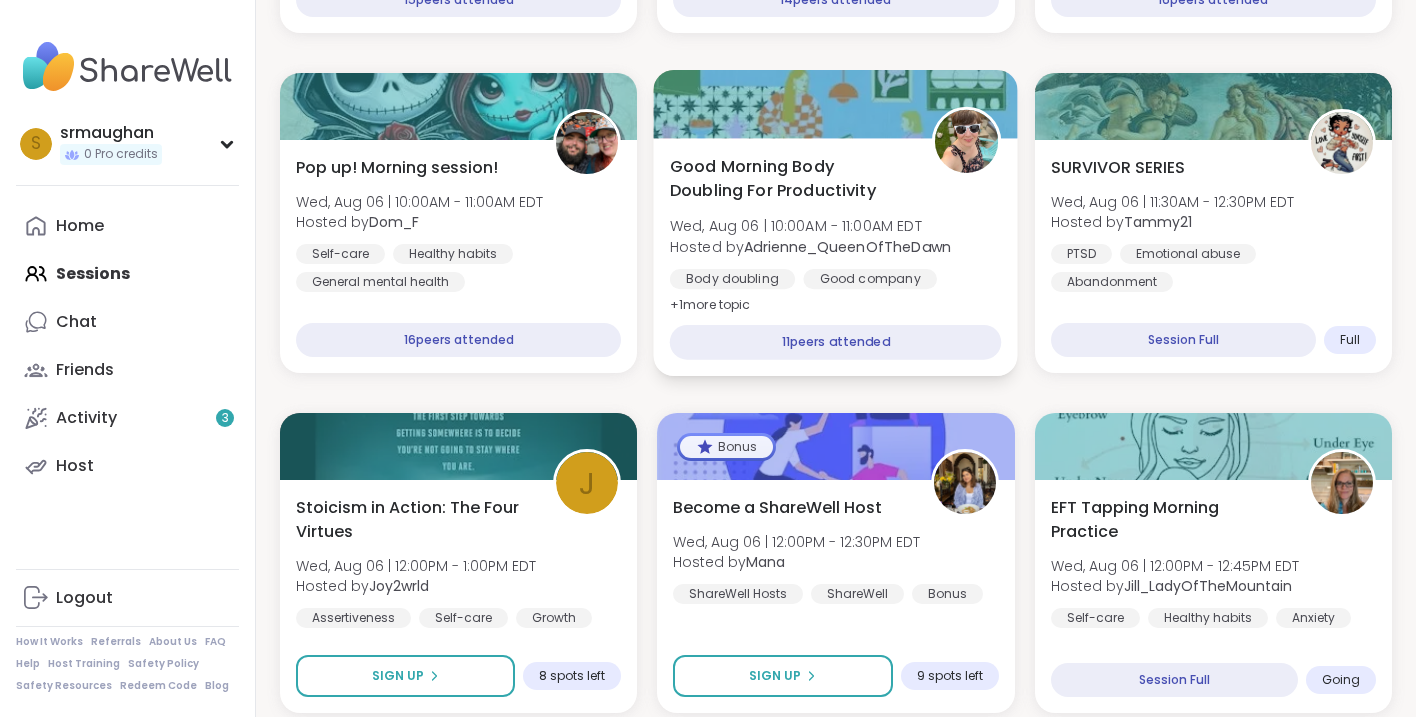 scroll, scrollTop: 0, scrollLeft: 0, axis: both 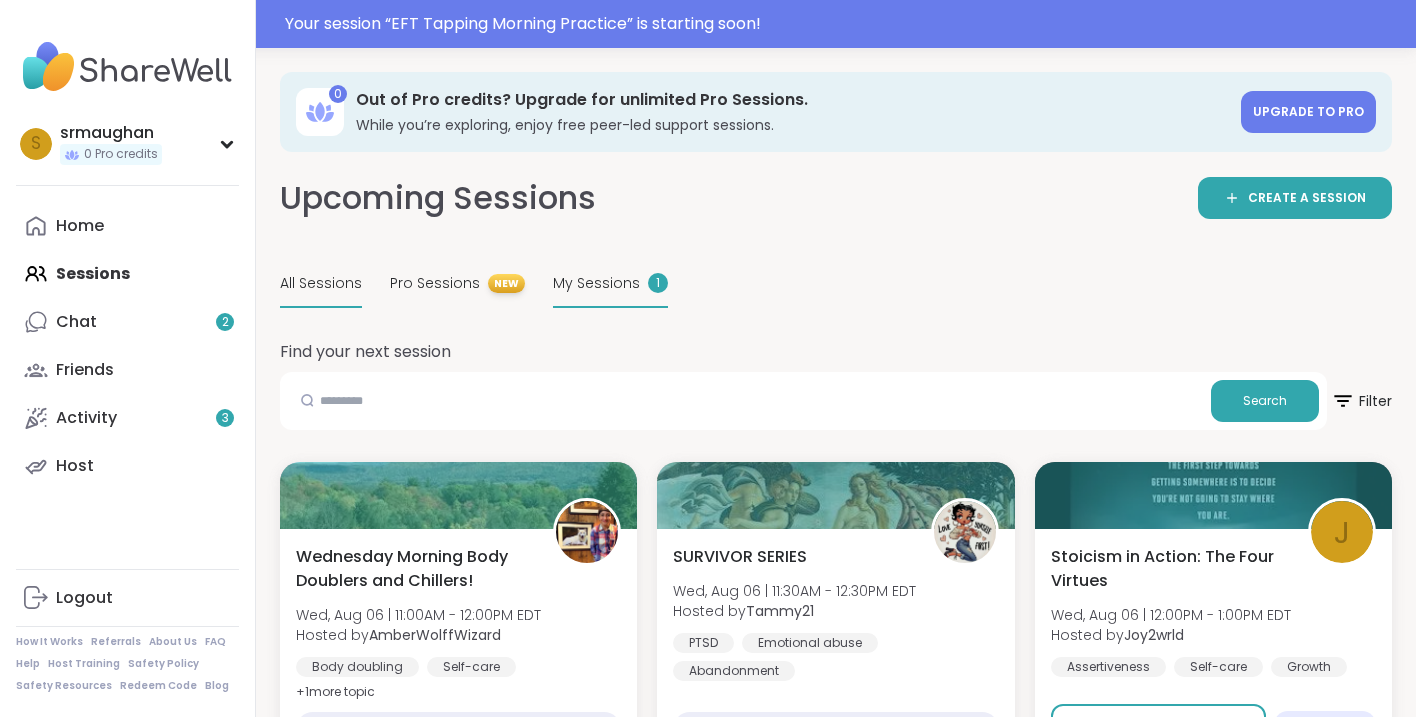 click on "My Sessions" at bounding box center (596, 283) 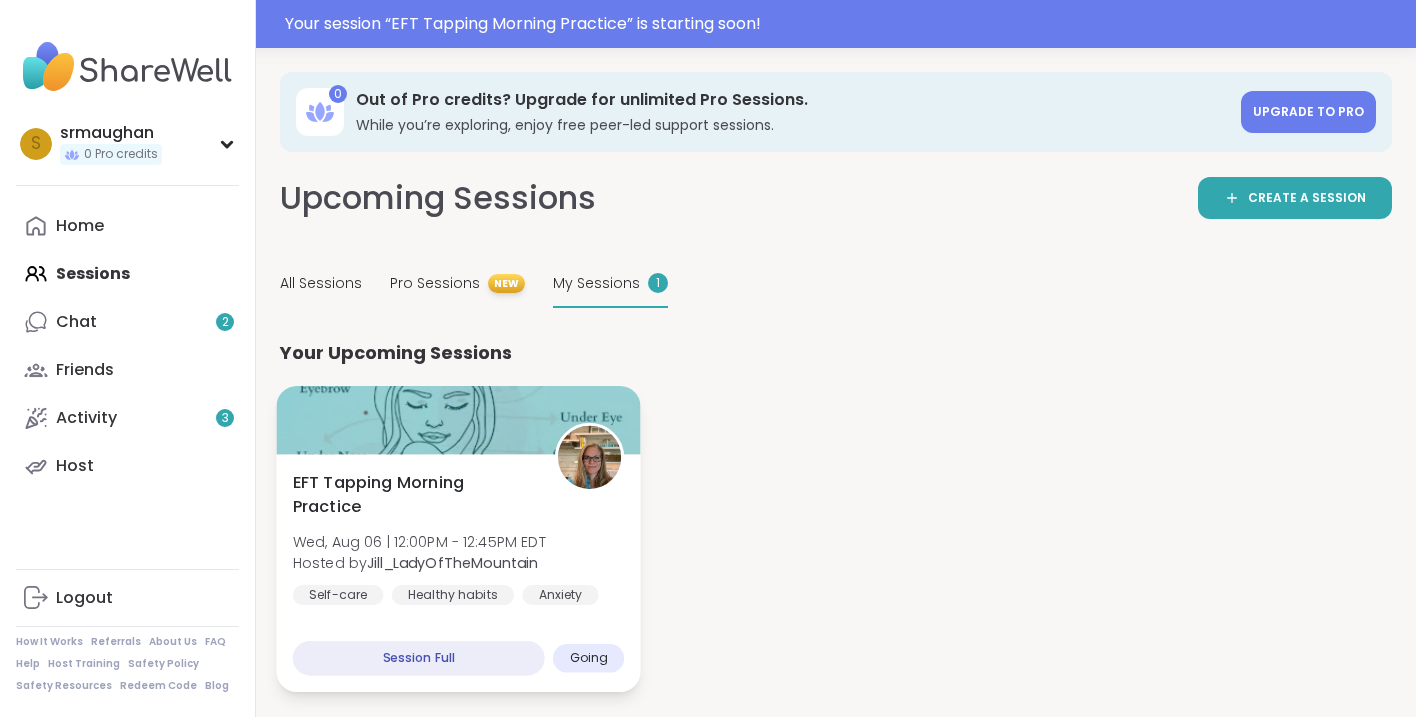 scroll, scrollTop: 68, scrollLeft: 0, axis: vertical 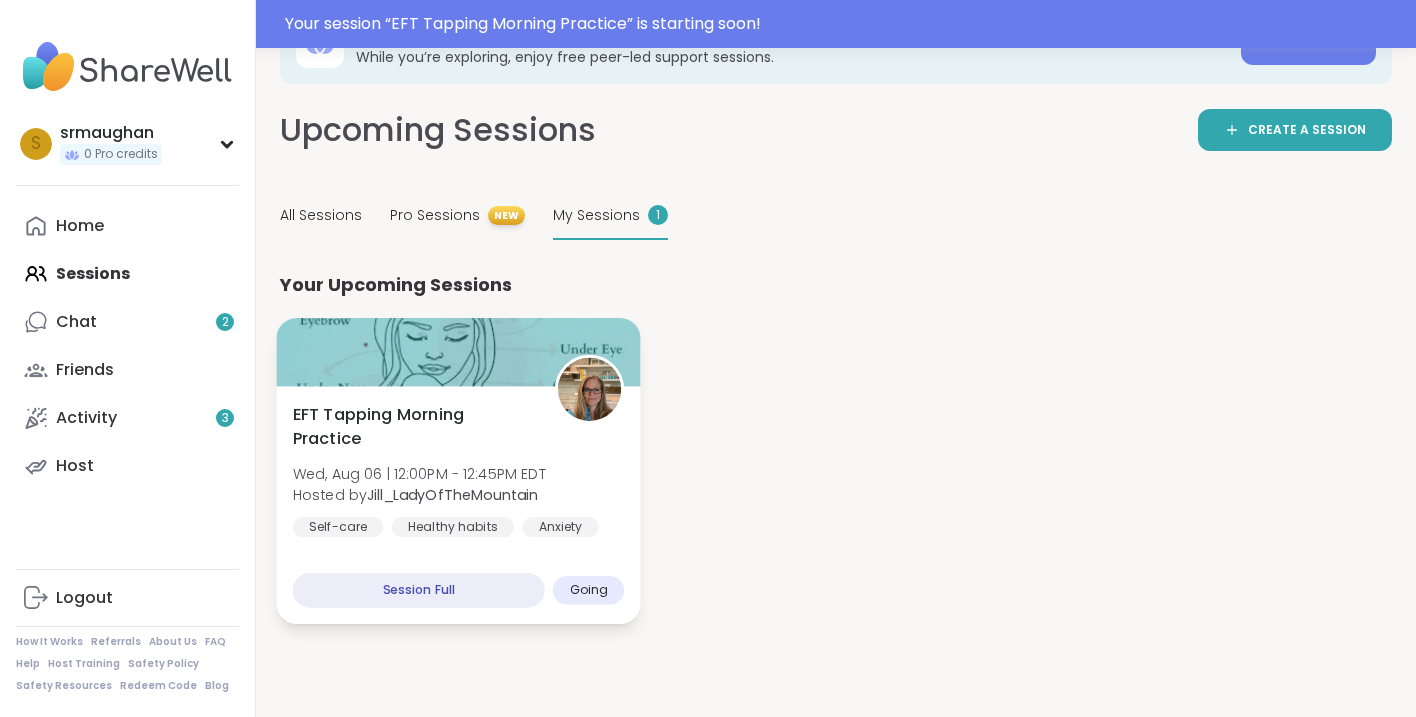 click on "EFT Tapping Morning Practice Wed, Aug 06 | 12:00PM - 12:45PM EDT Hosted by  [USERNAME] Self-care Healthy habits Anxiety Session Full Going" at bounding box center [458, 505] 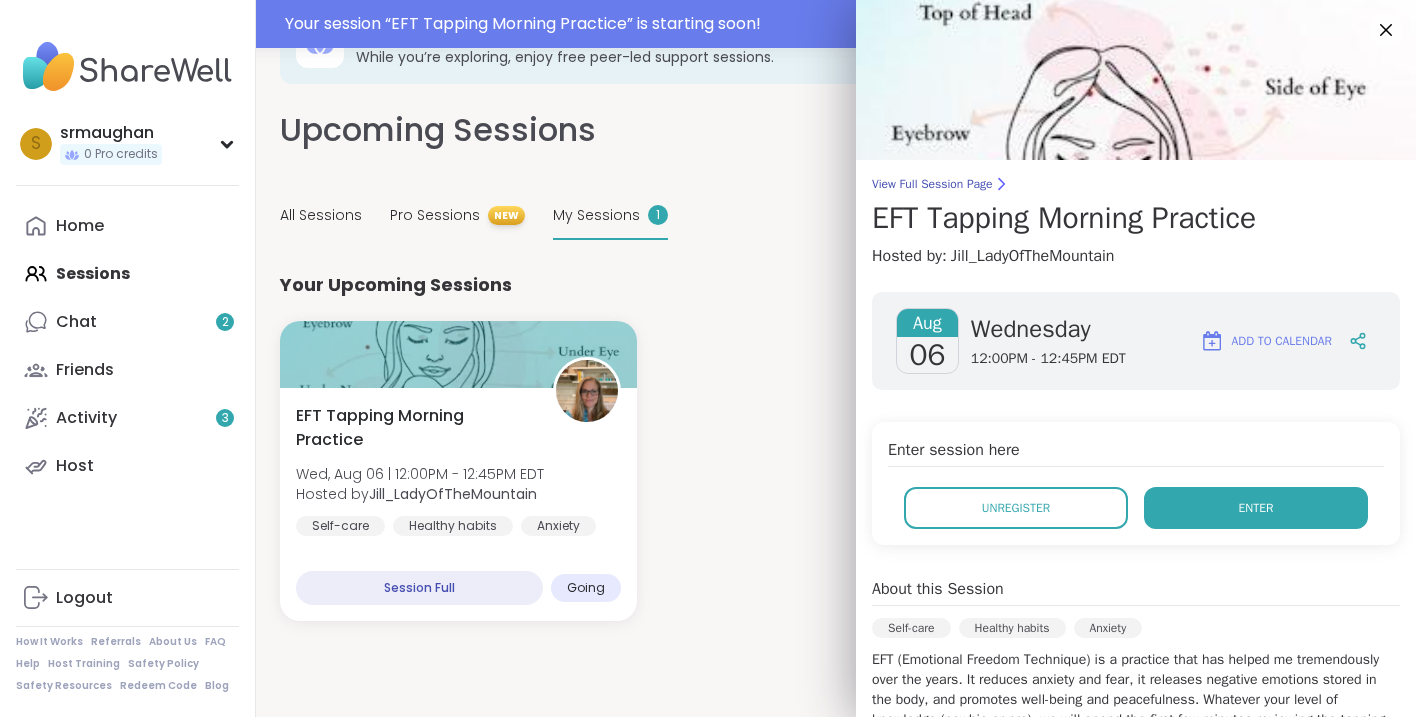 click on "Enter" at bounding box center (1256, 508) 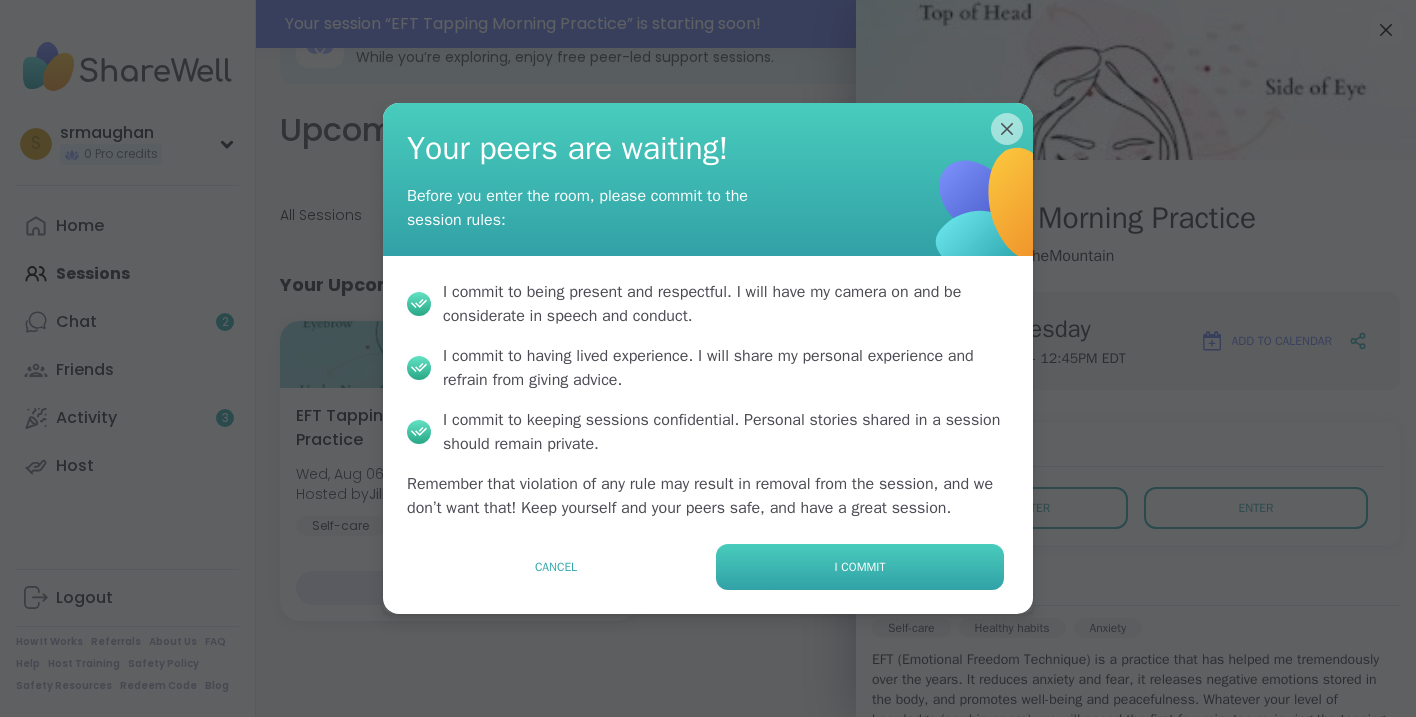 click on "I commit" at bounding box center [860, 567] 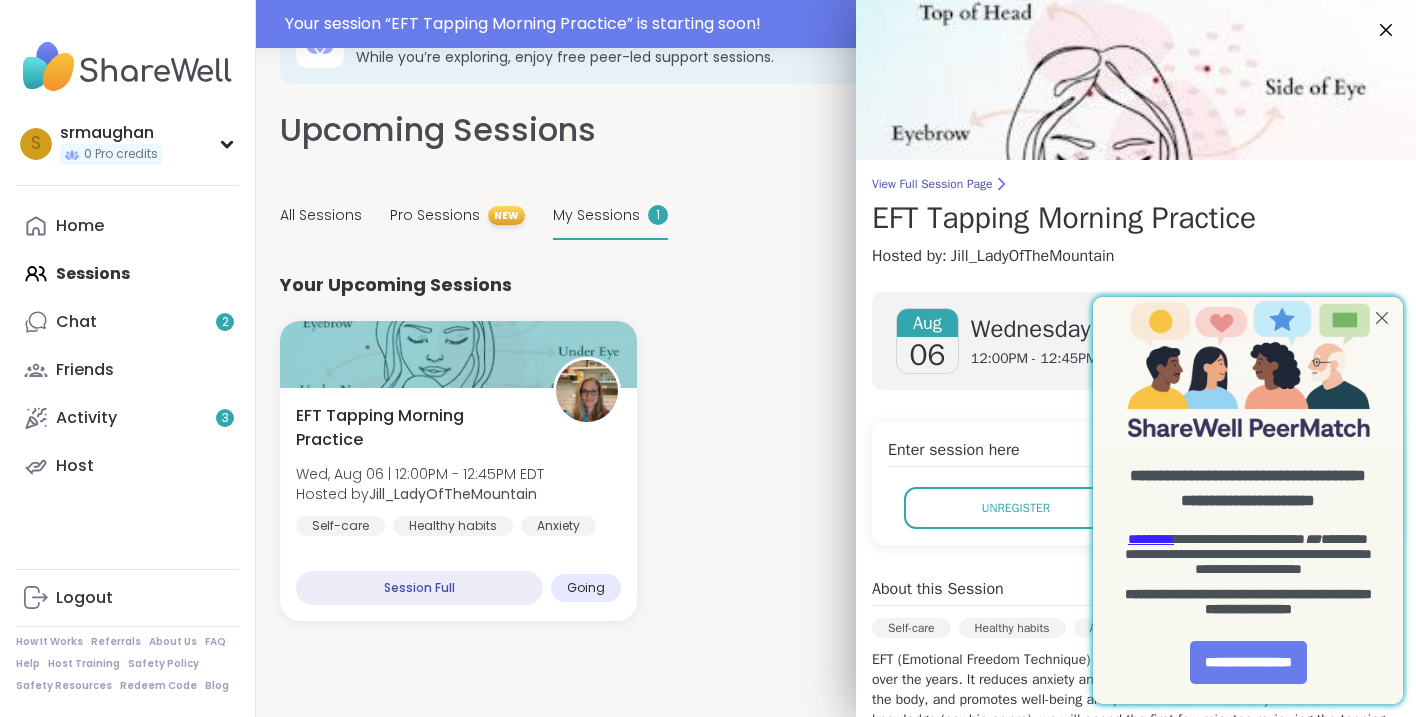 scroll, scrollTop: 0, scrollLeft: 0, axis: both 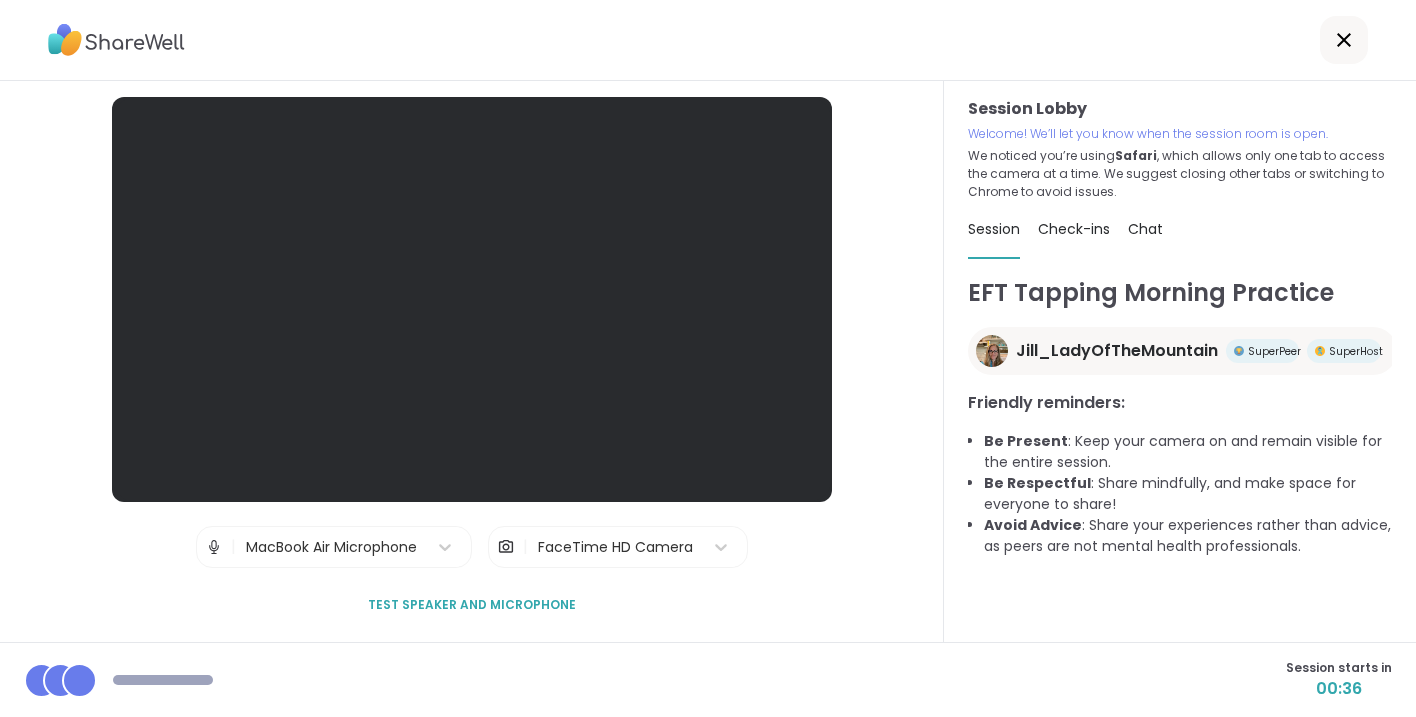 click on "Test speaker and microphone" at bounding box center [472, 605] 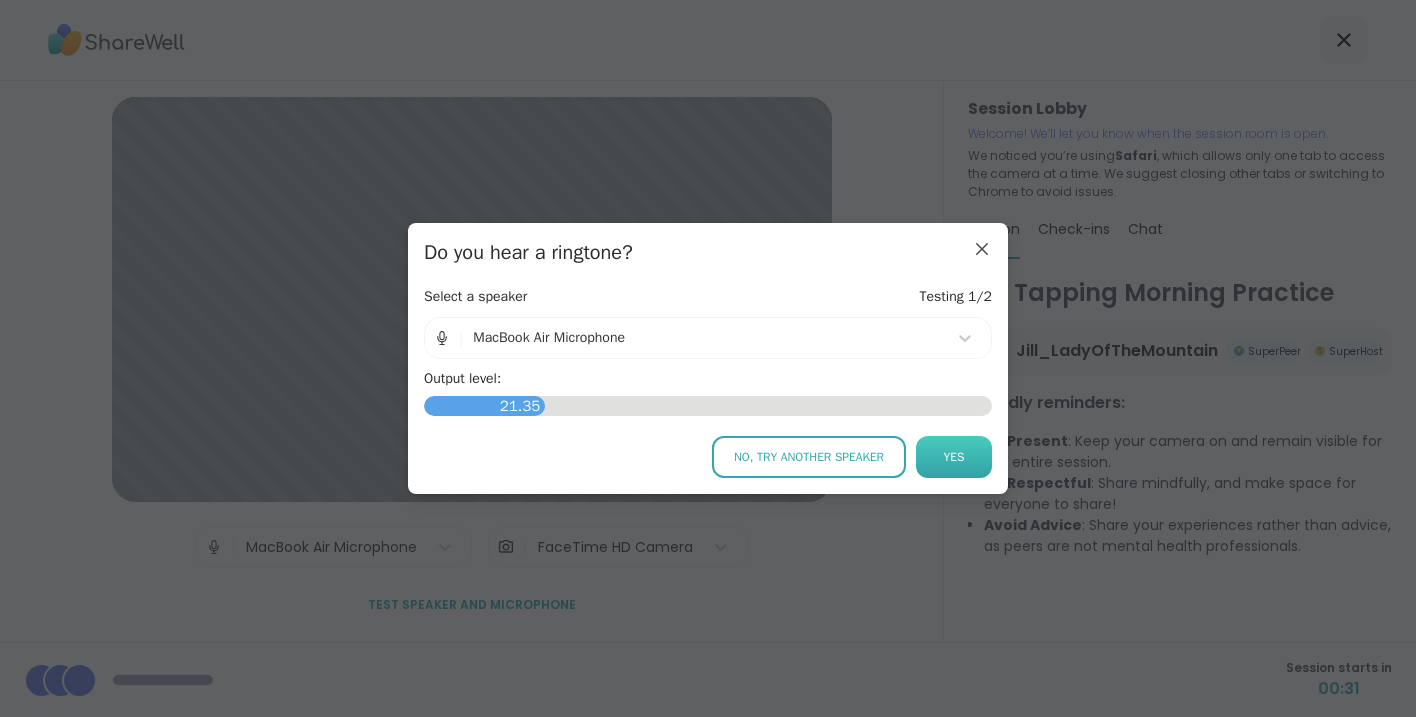 click on "Yes" at bounding box center (954, 457) 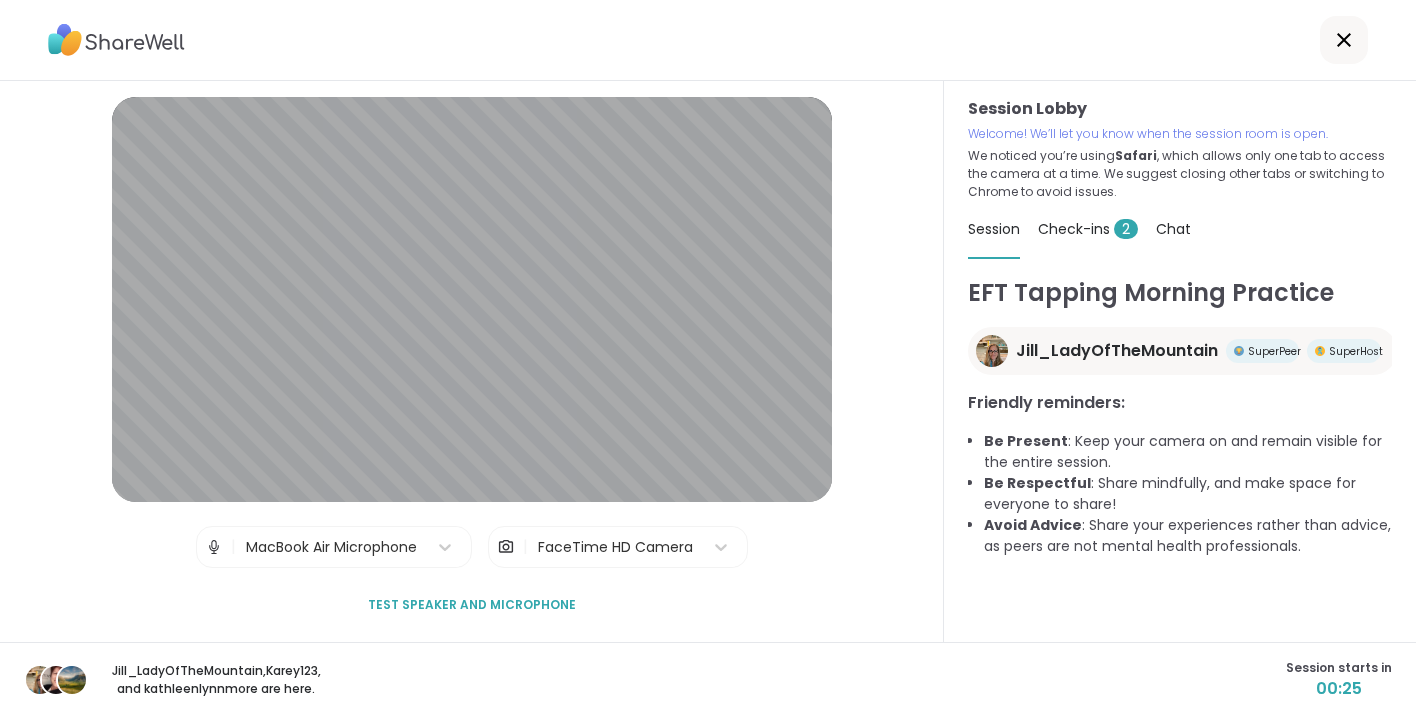 scroll, scrollTop: 0, scrollLeft: 0, axis: both 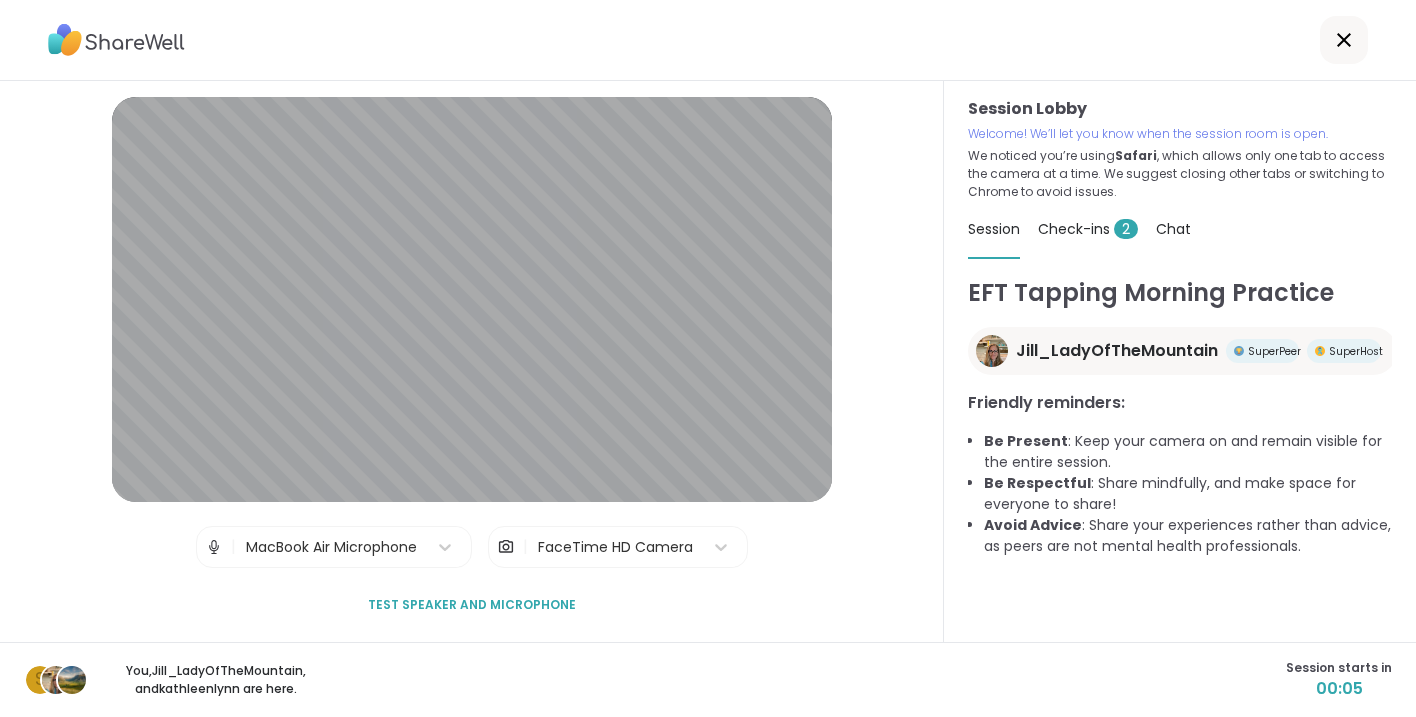 click on "2" at bounding box center [1126, 229] 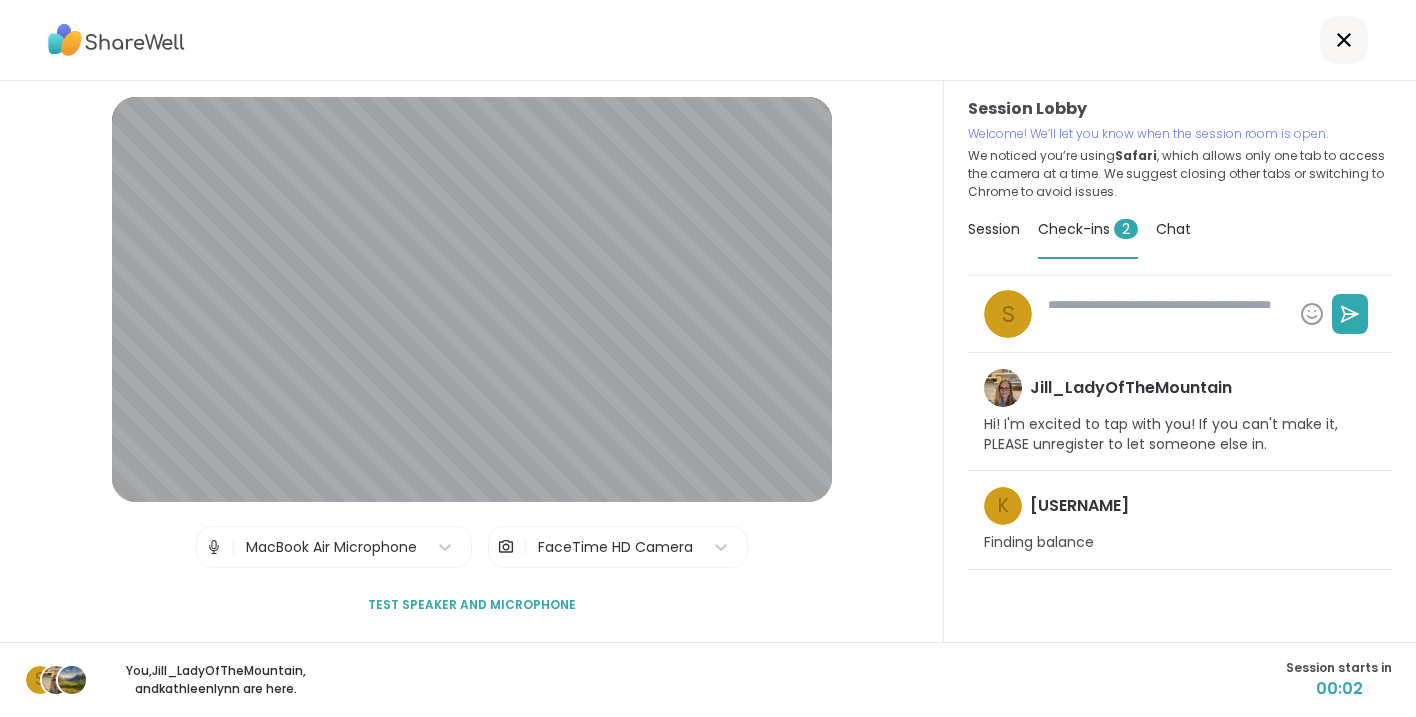 type on "*" 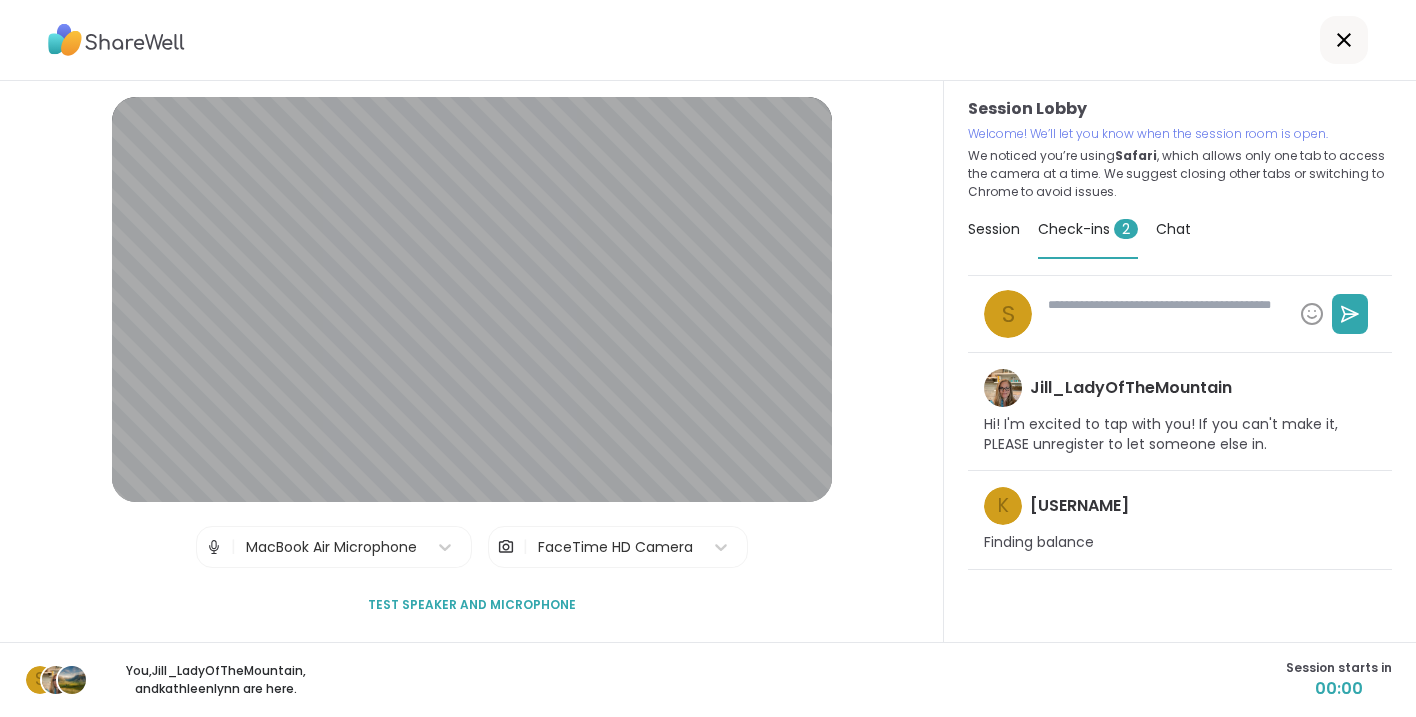 click on "Session" at bounding box center [994, 229] 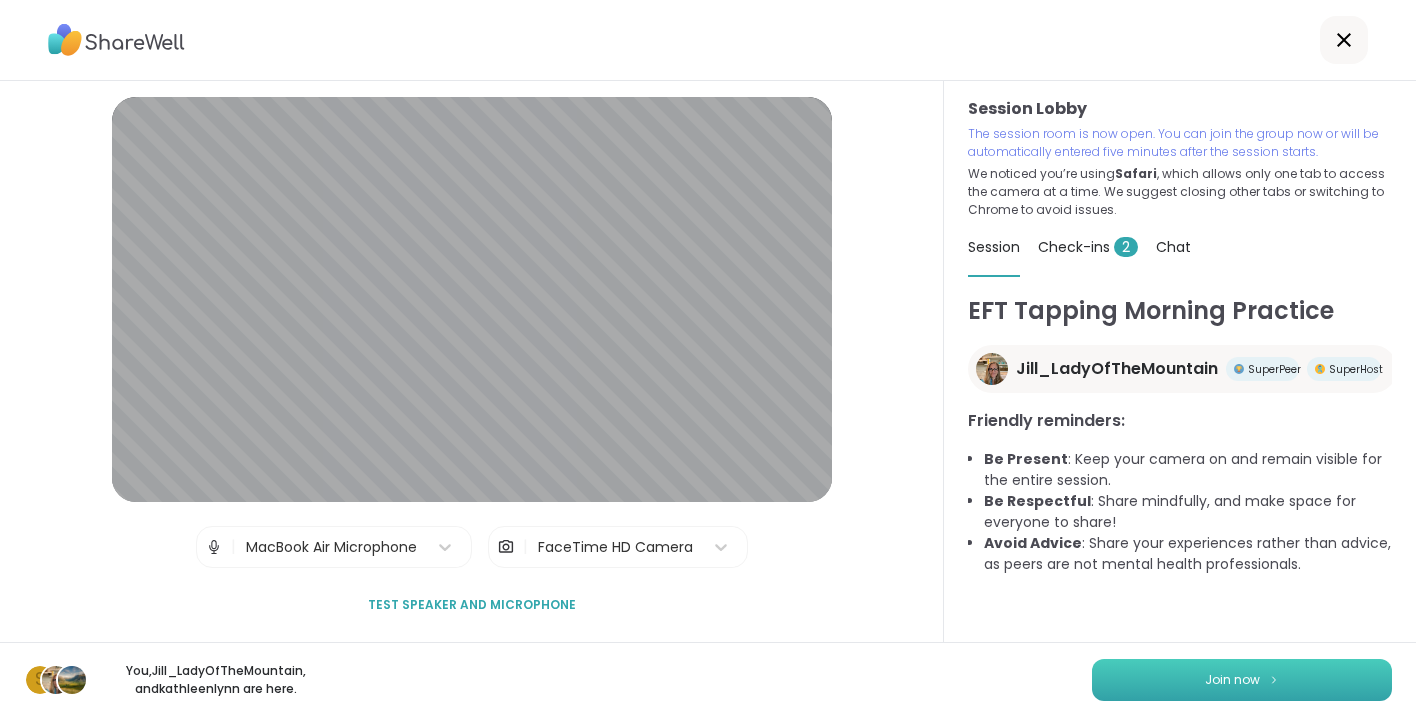 click on "Join now" at bounding box center (1242, 680) 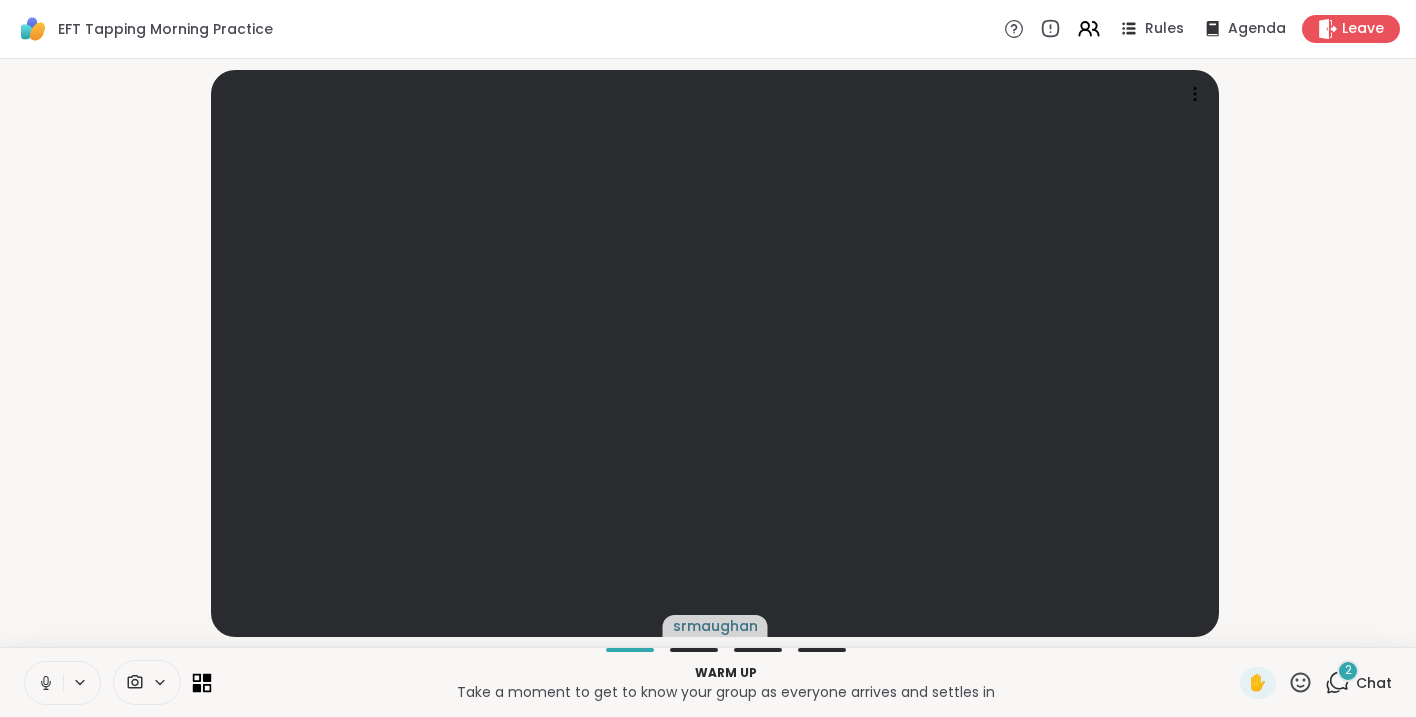 click 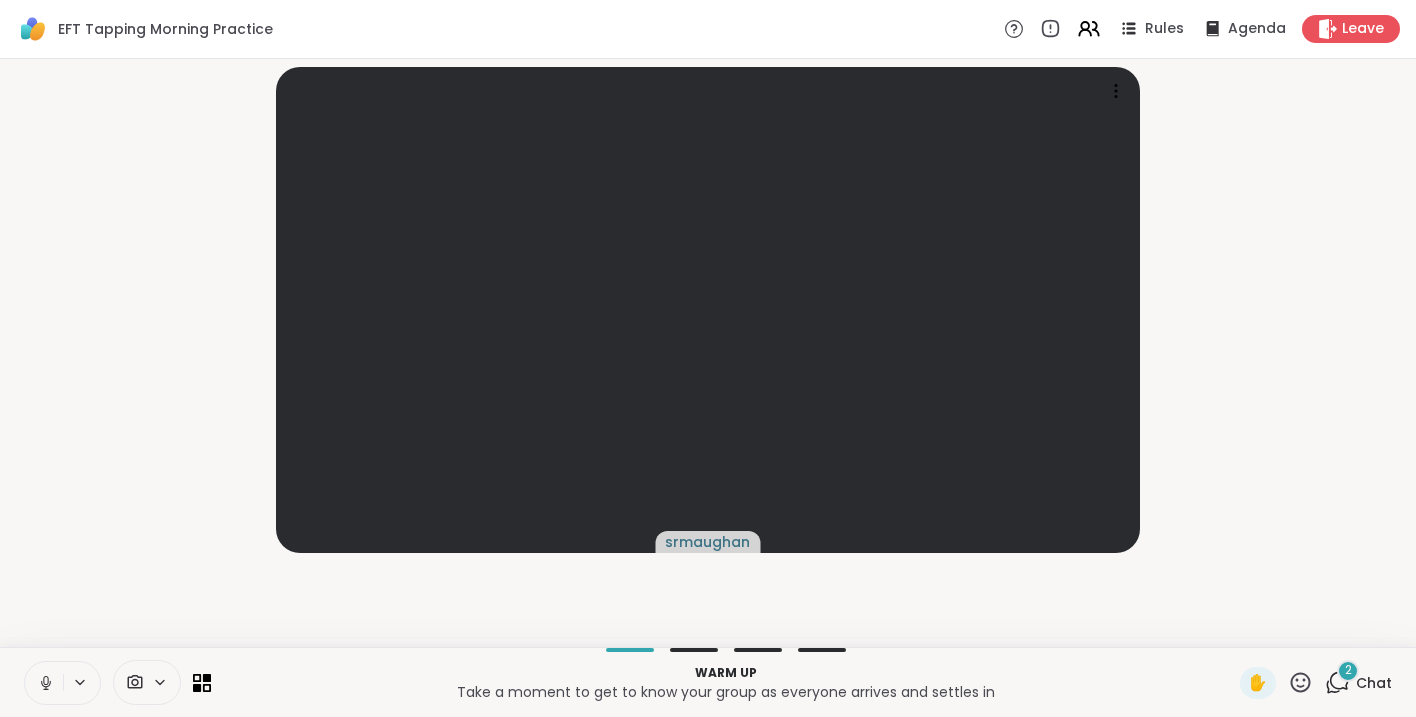 click on "Warm up Take a moment to get to know your group as everyone arrives and settles in ✋ 2 Chat" at bounding box center (708, 682) 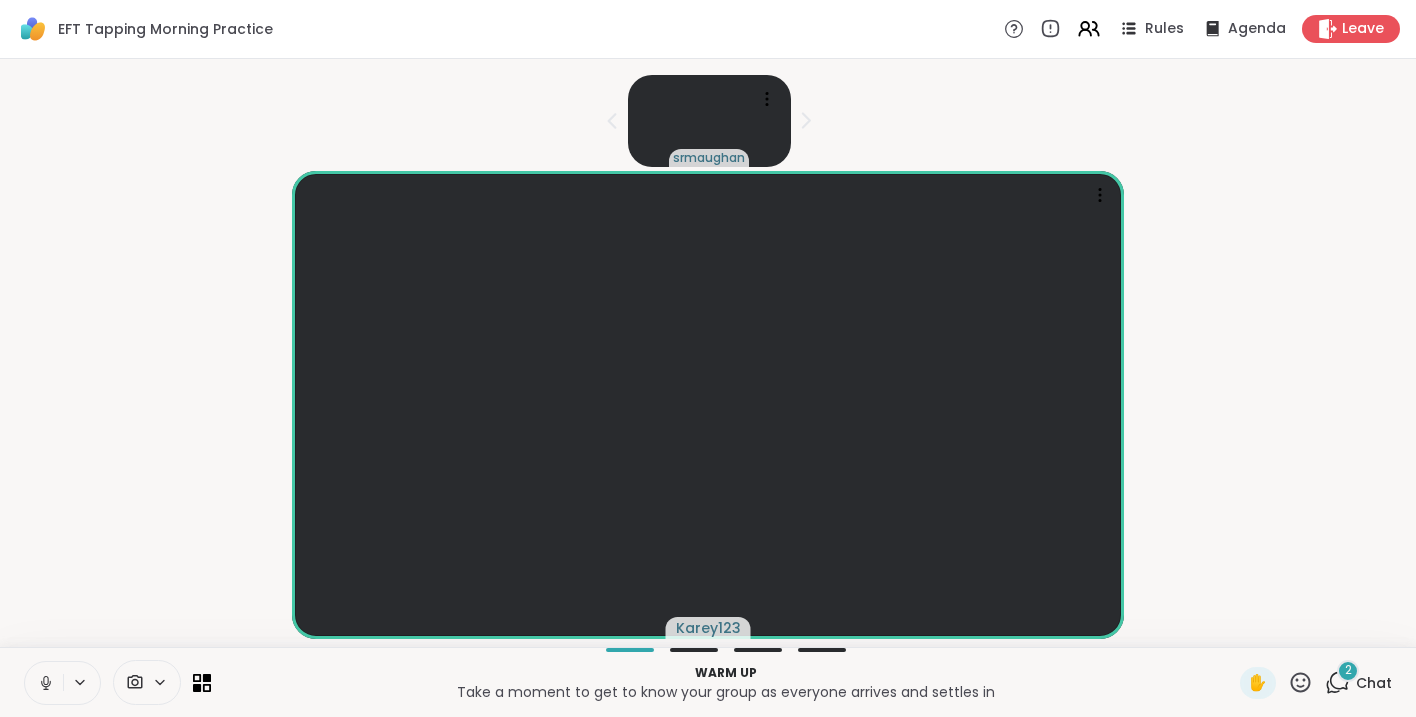 scroll, scrollTop: 10, scrollLeft: 0, axis: vertical 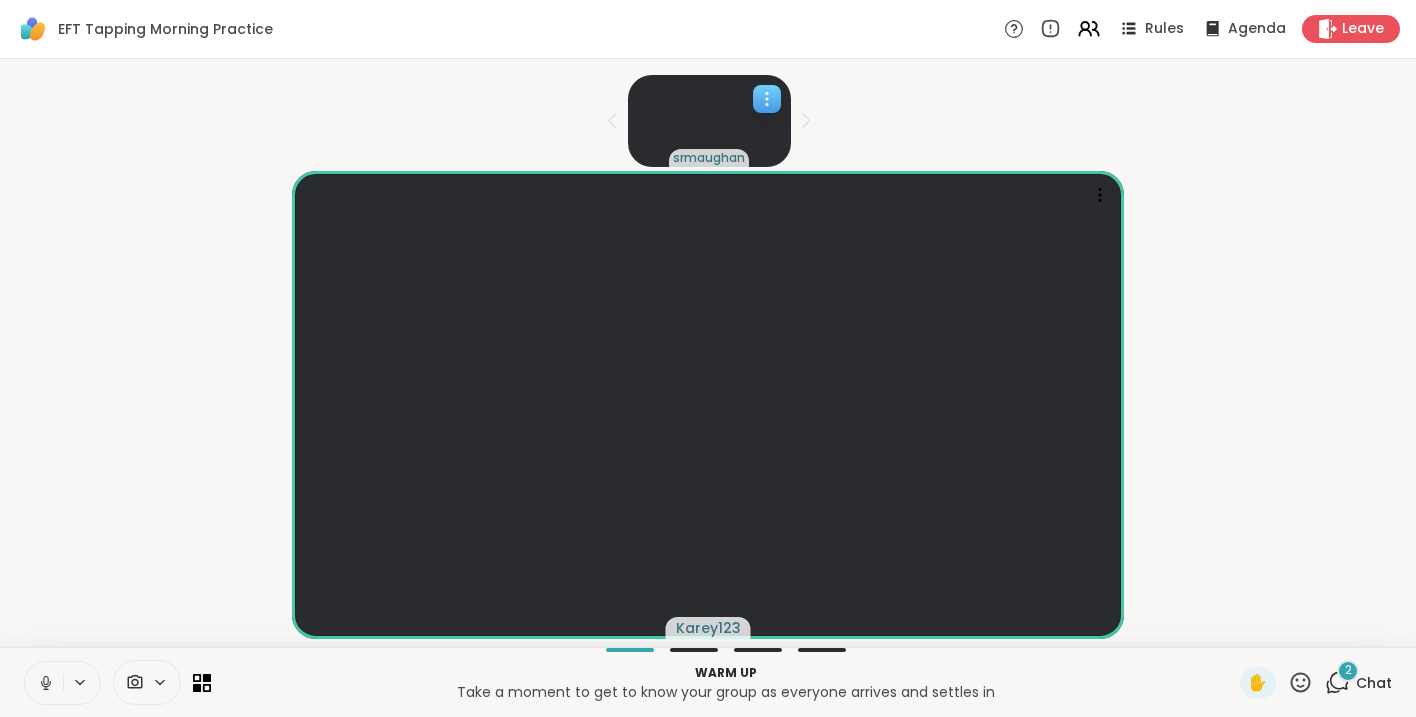 click at bounding box center (710, 121) 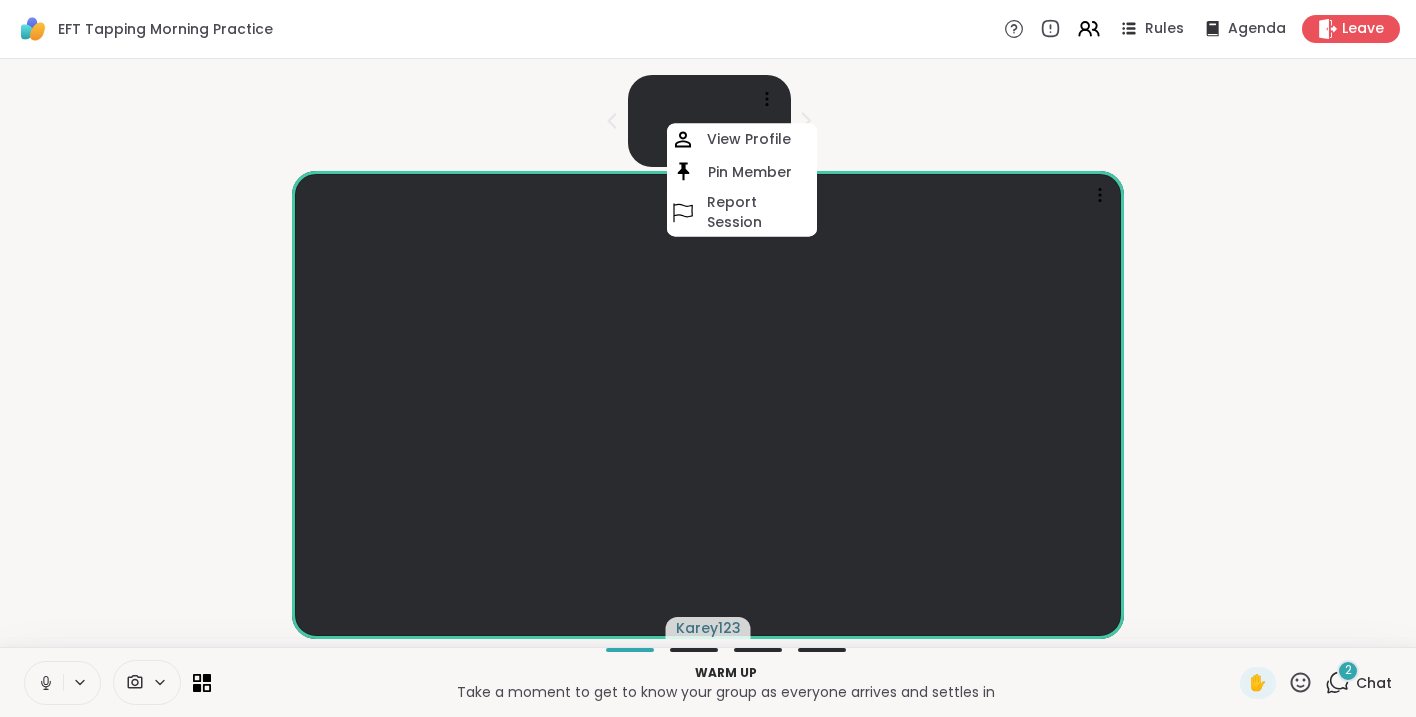 click on "[USERNAME] View Profile Pin Member Report Session" at bounding box center [708, 117] 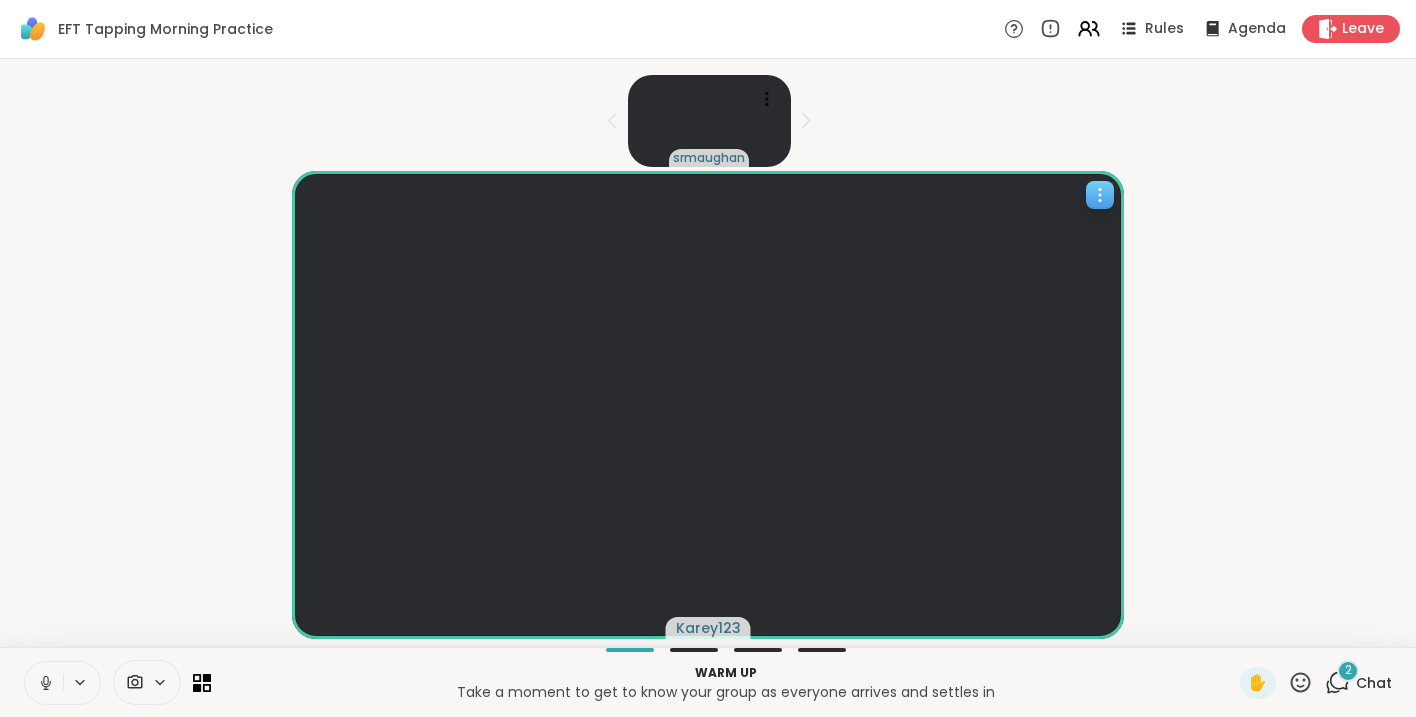 scroll, scrollTop: 0, scrollLeft: 0, axis: both 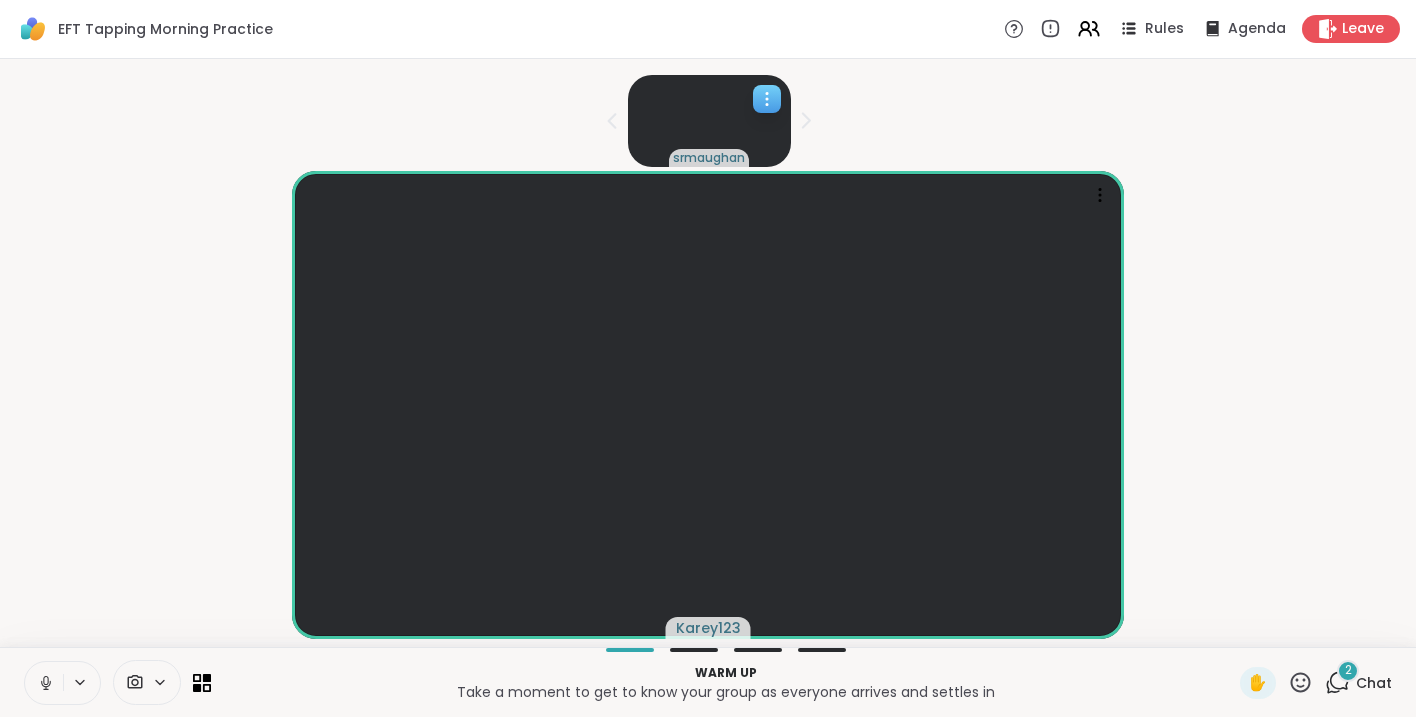 click at bounding box center [710, 121] 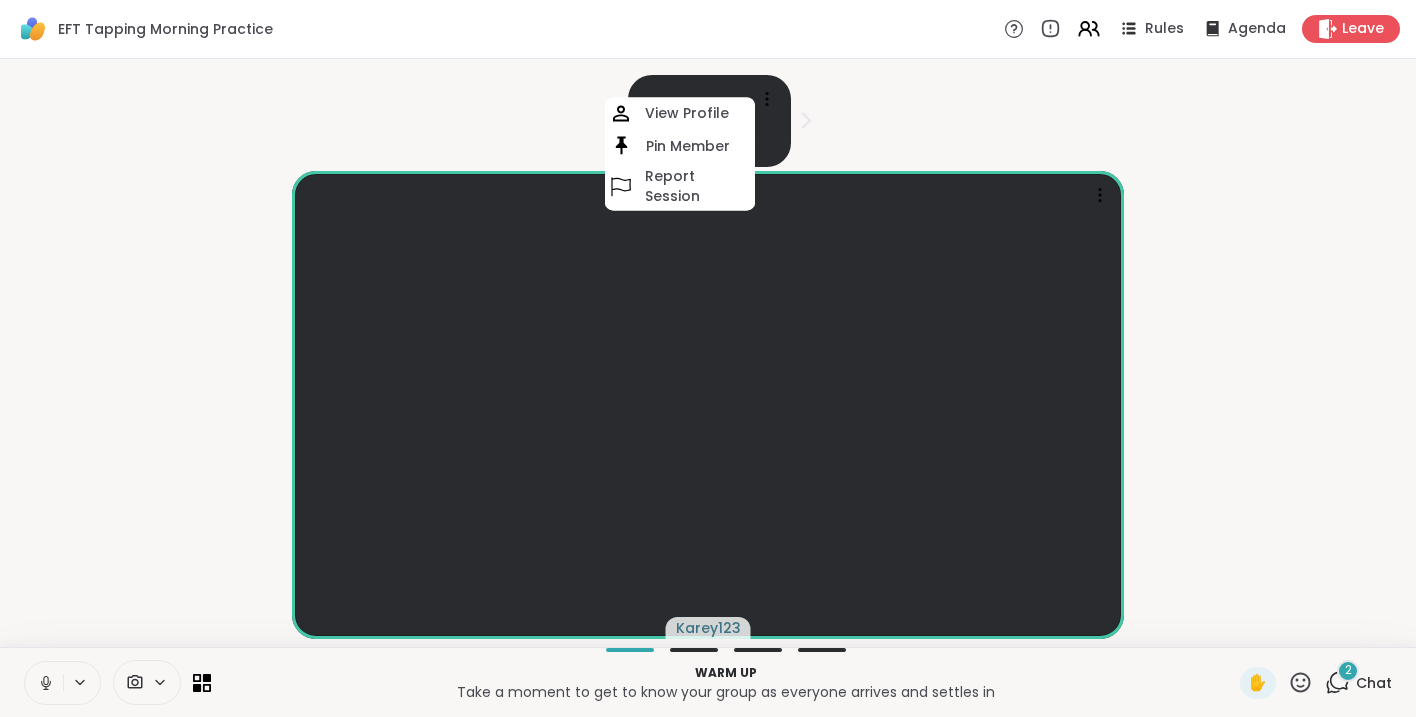 click on "[USERNAME] View Profile Pin Member Report Session" at bounding box center [708, 117] 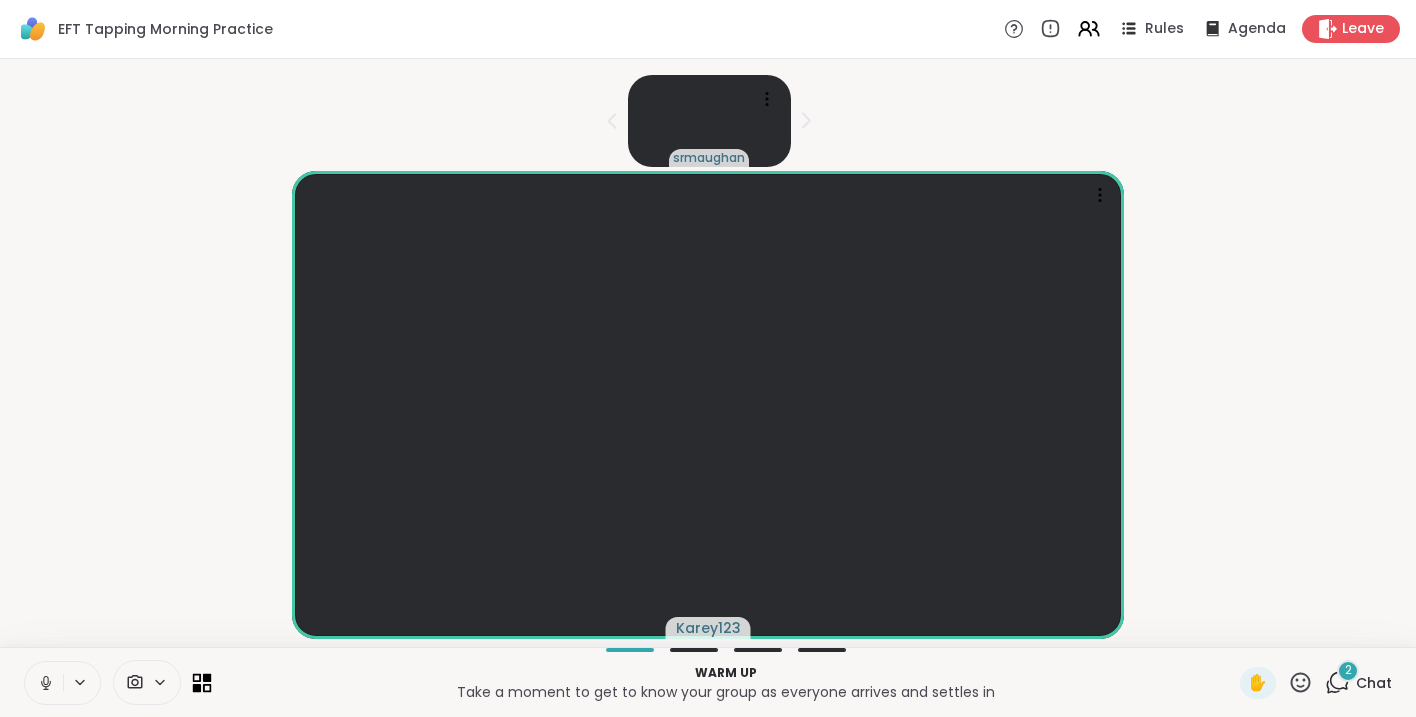 click 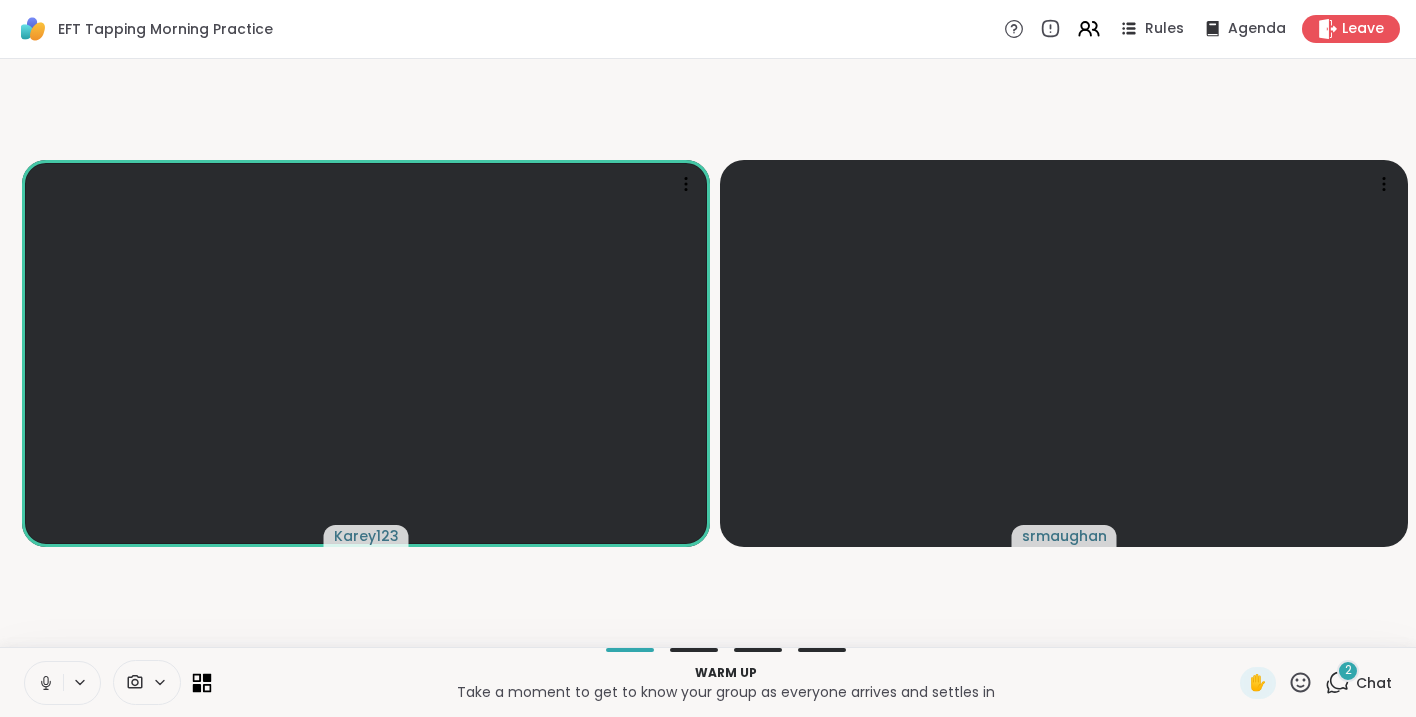click 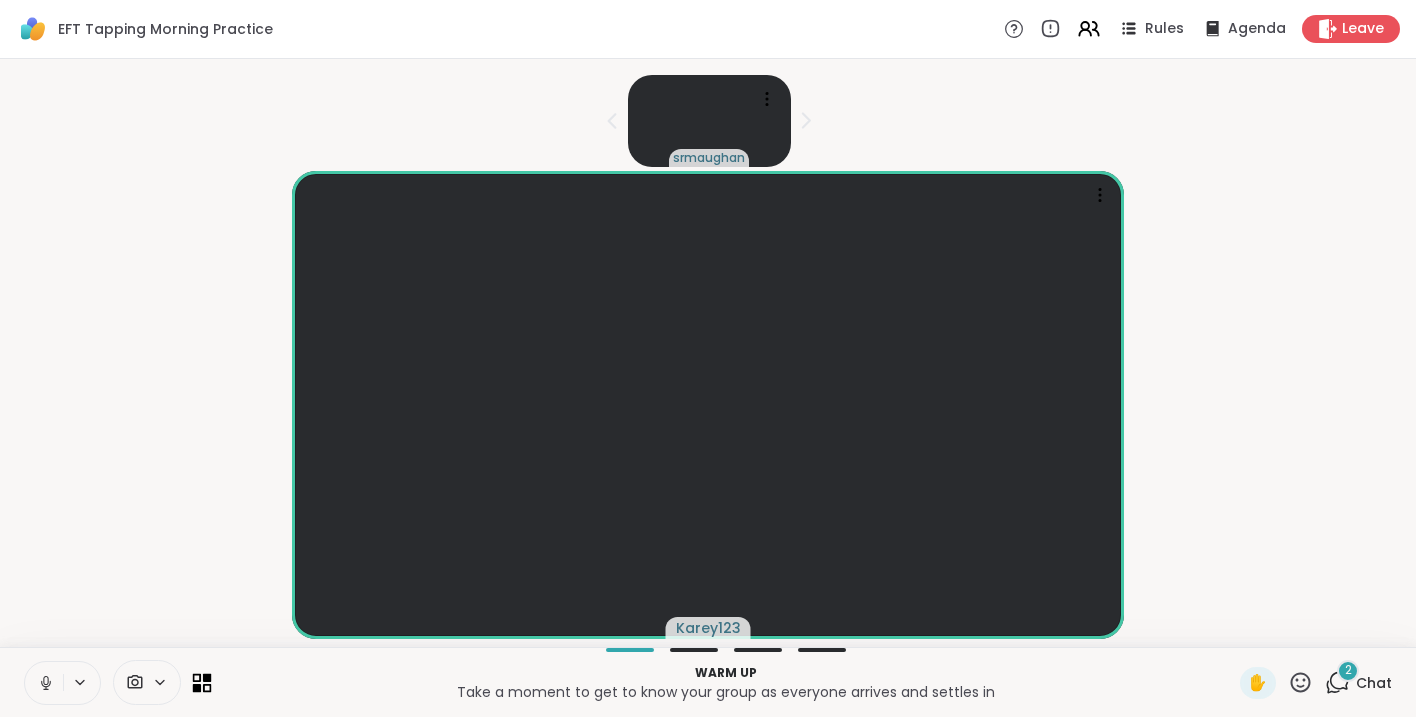 click 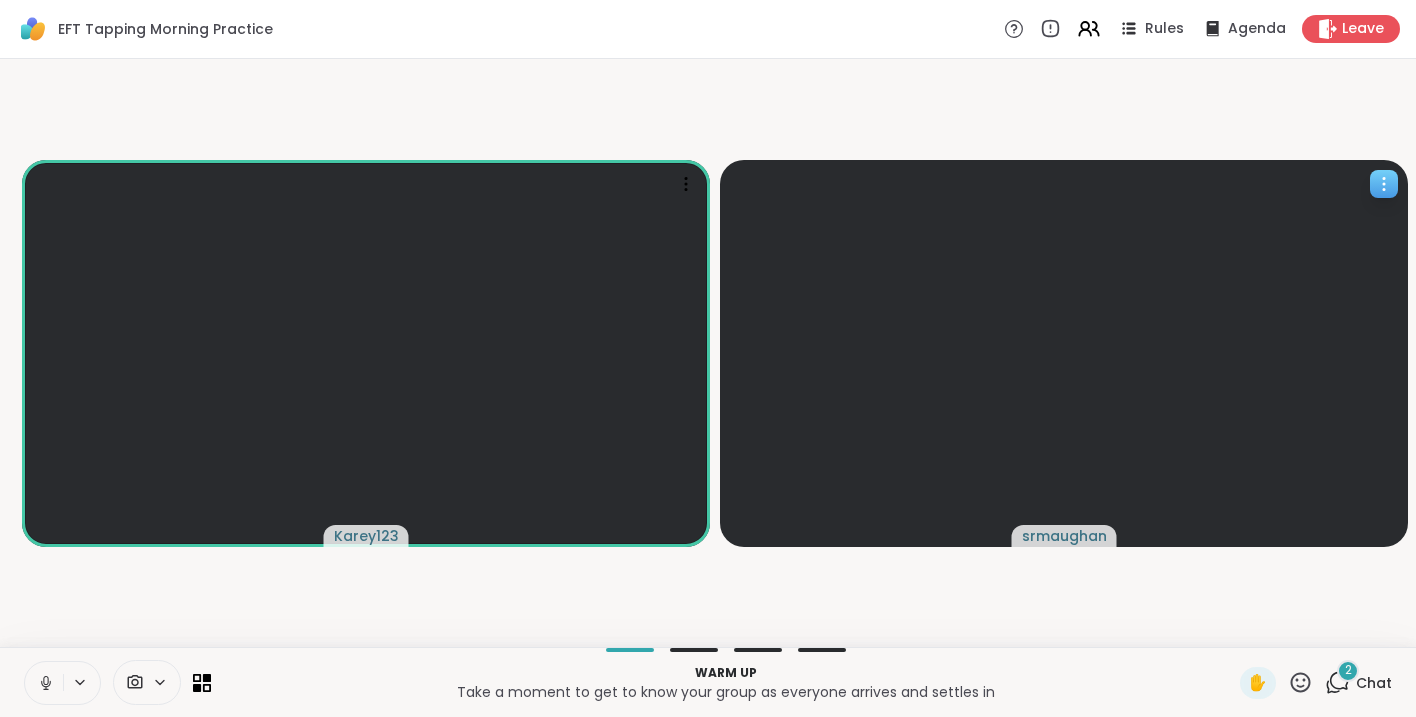 click 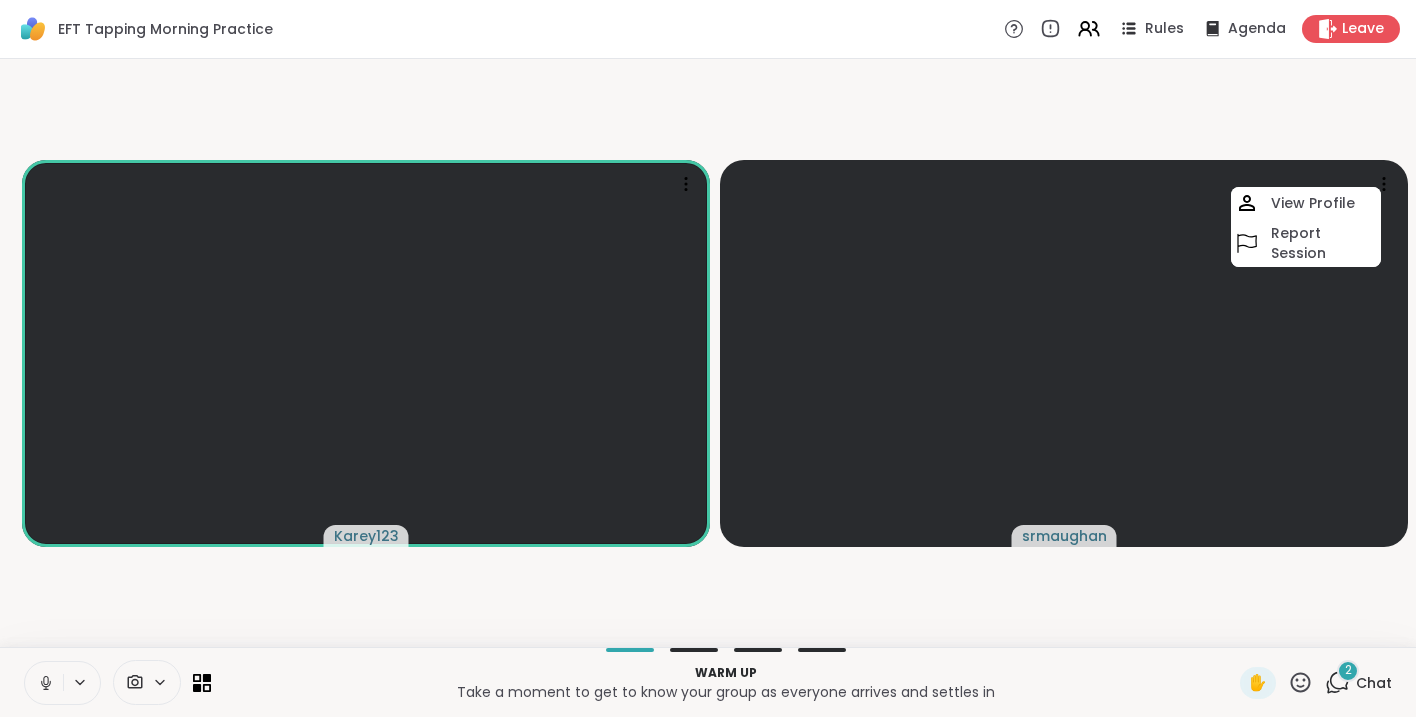 click on "[USERNAME] [USERNAME] View Profile Report Session" at bounding box center (708, 353) 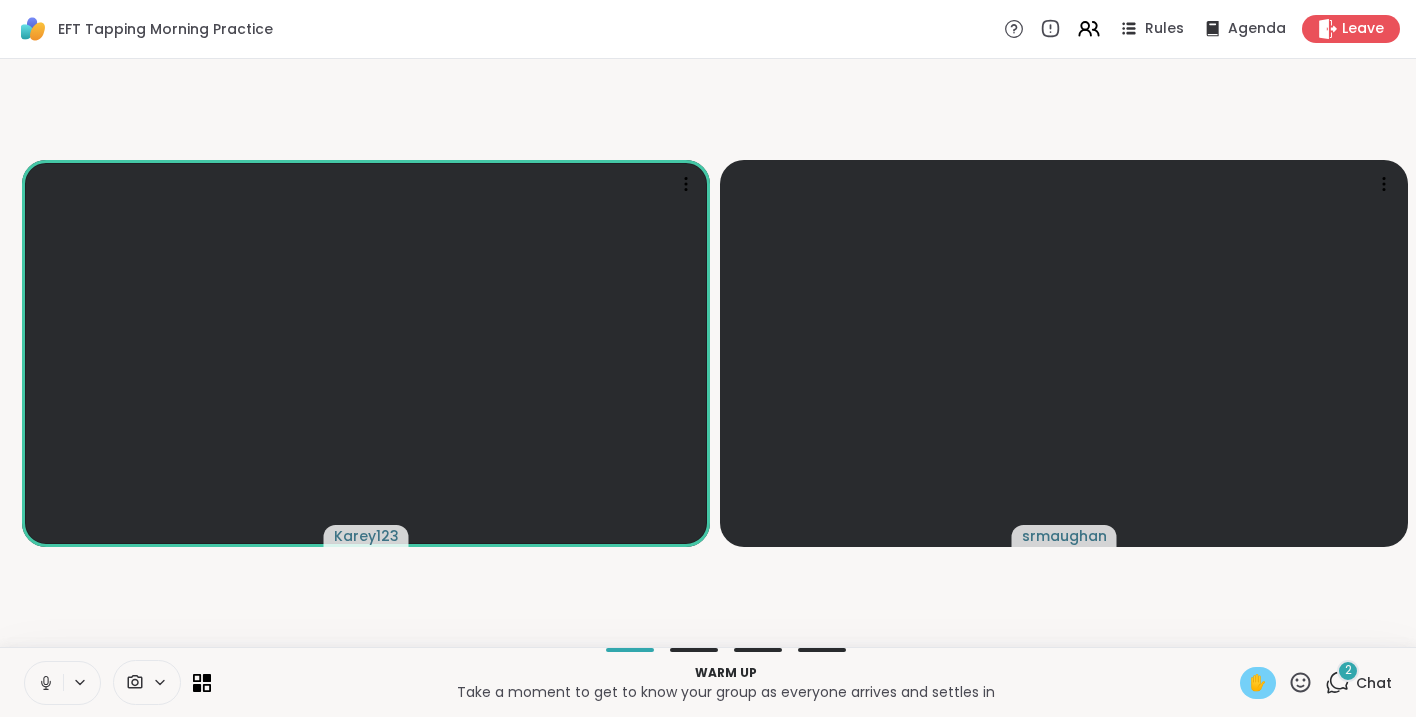 click on "✋" at bounding box center [1258, 683] 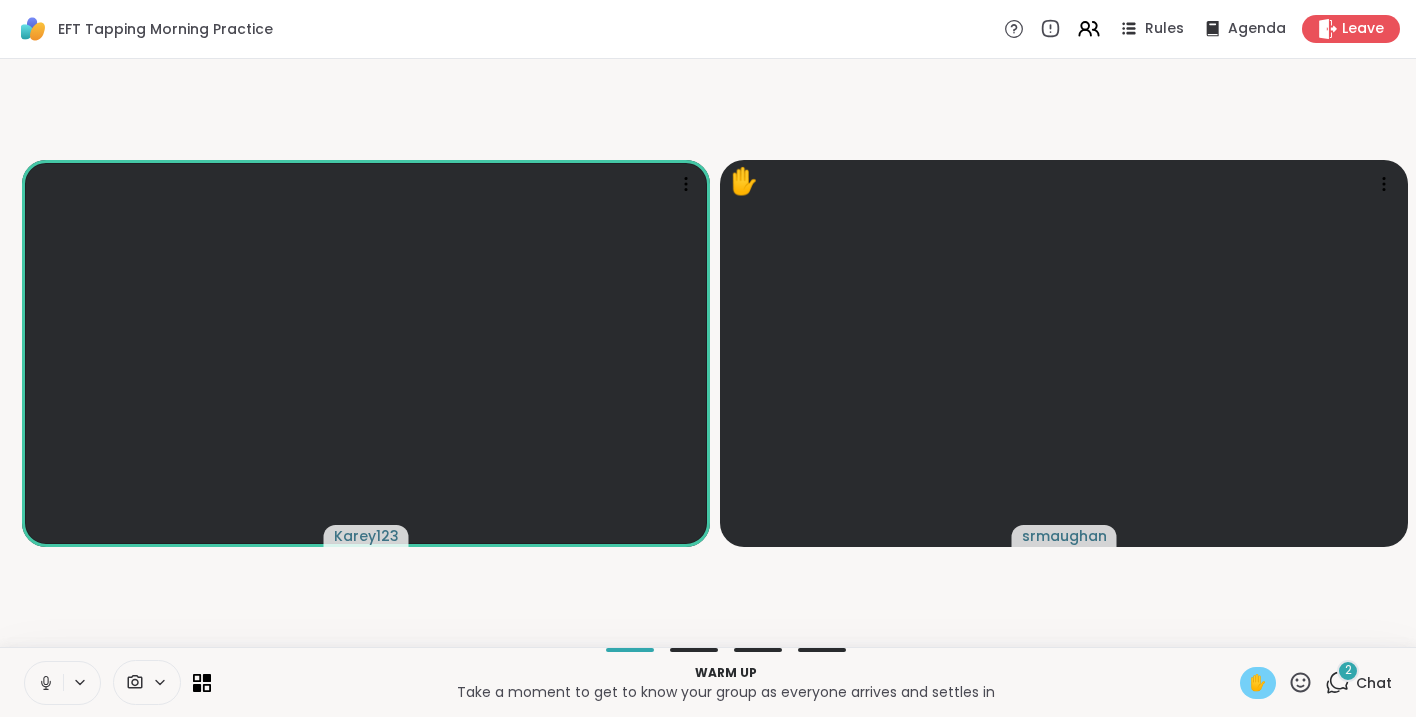 click on "✋" at bounding box center [1258, 683] 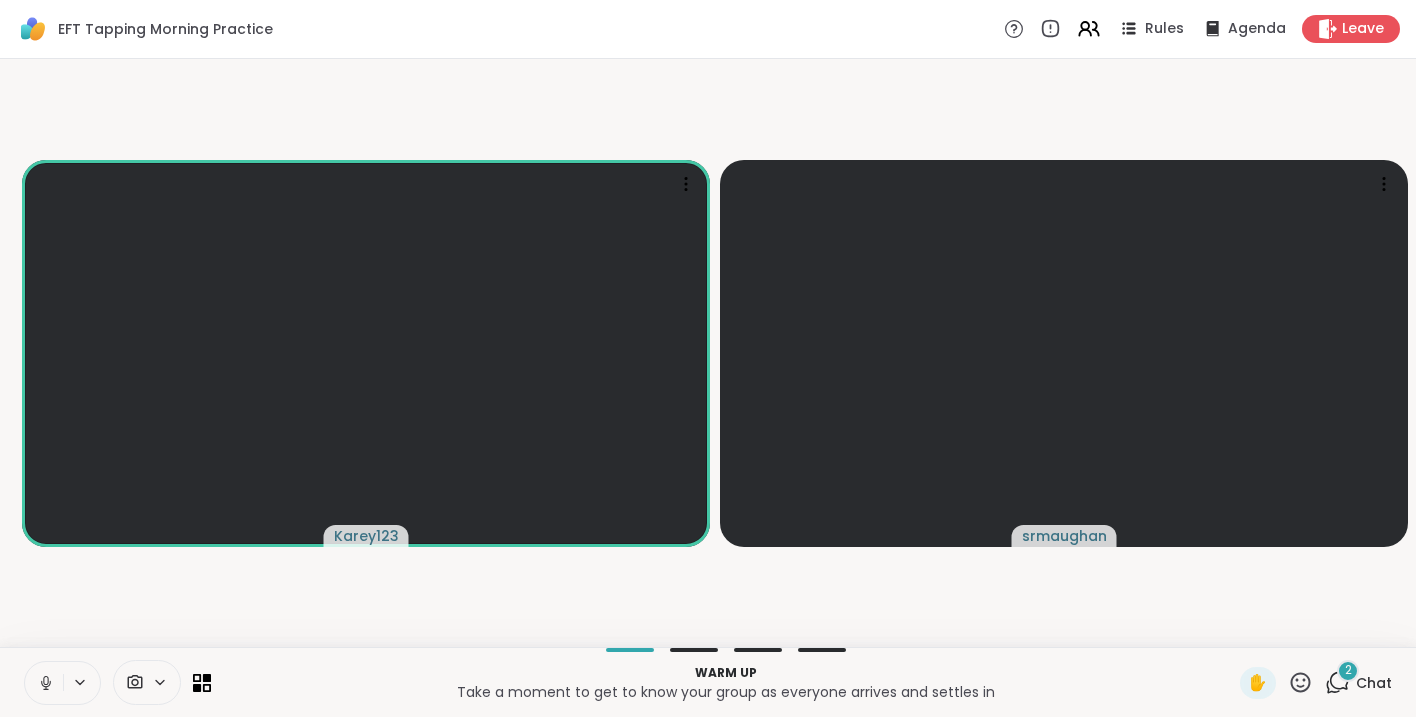 click on "2 Chat" at bounding box center [1358, 683] 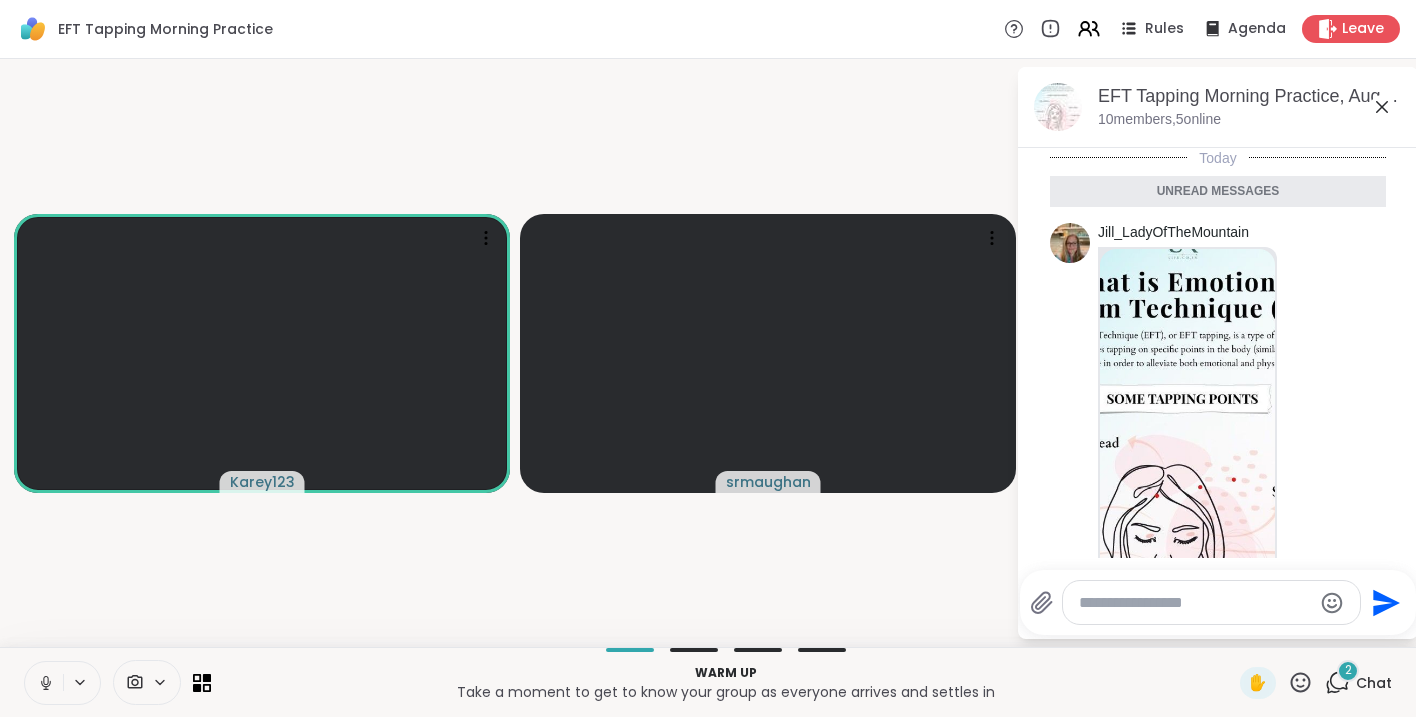 scroll, scrollTop: 440, scrollLeft: 0, axis: vertical 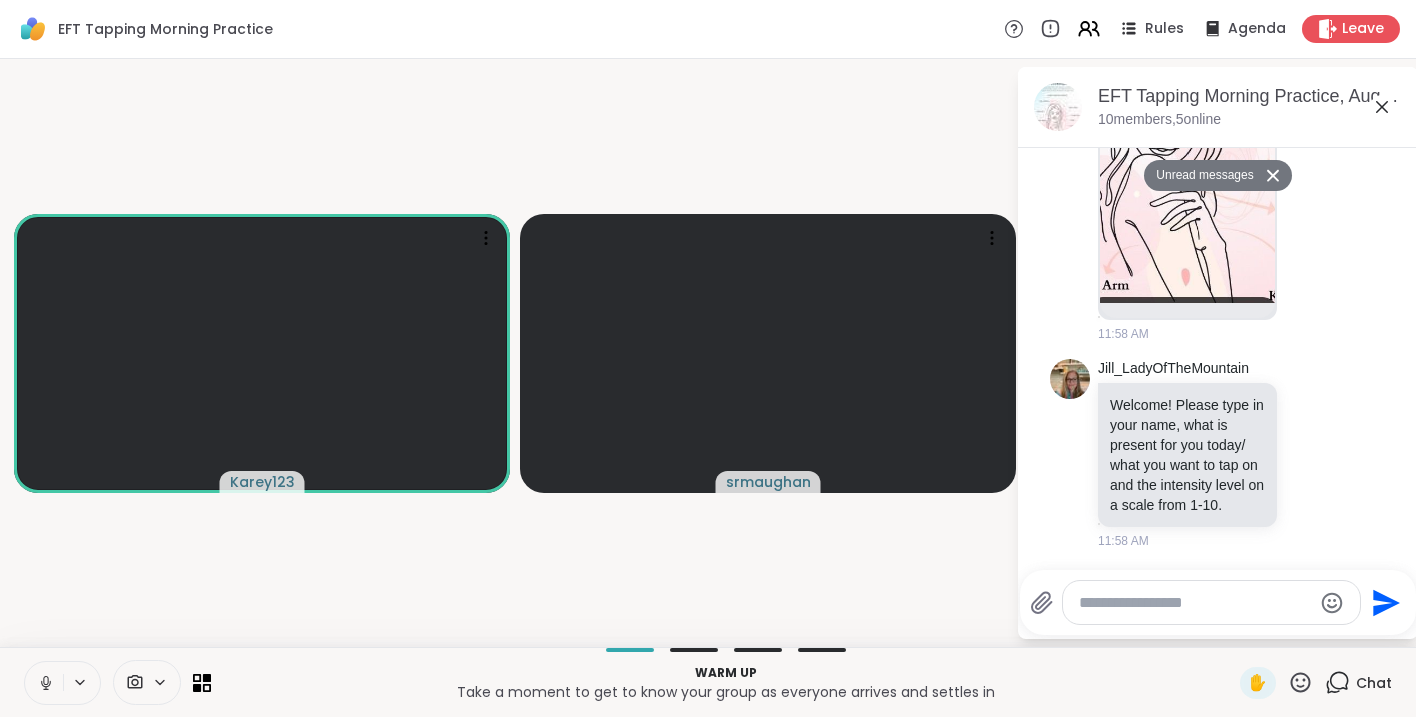 click at bounding box center [1195, 603] 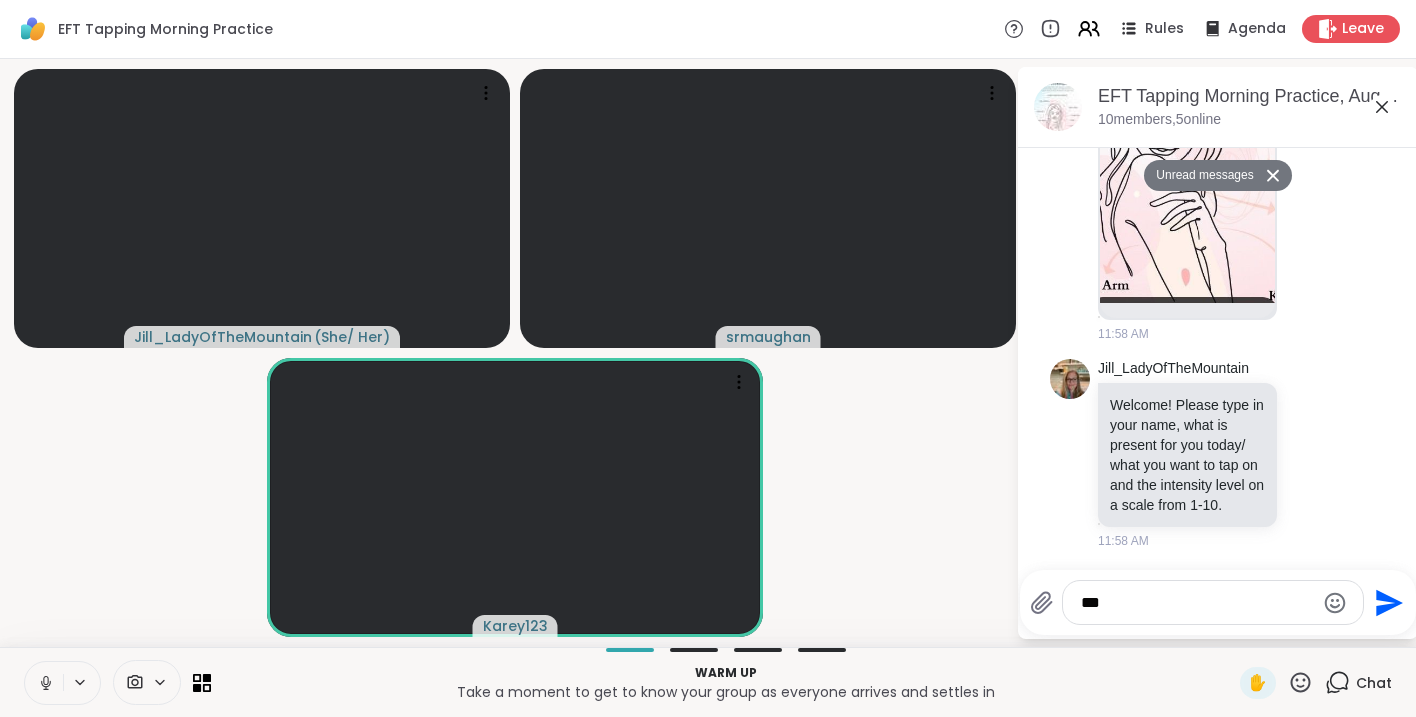 type on "****" 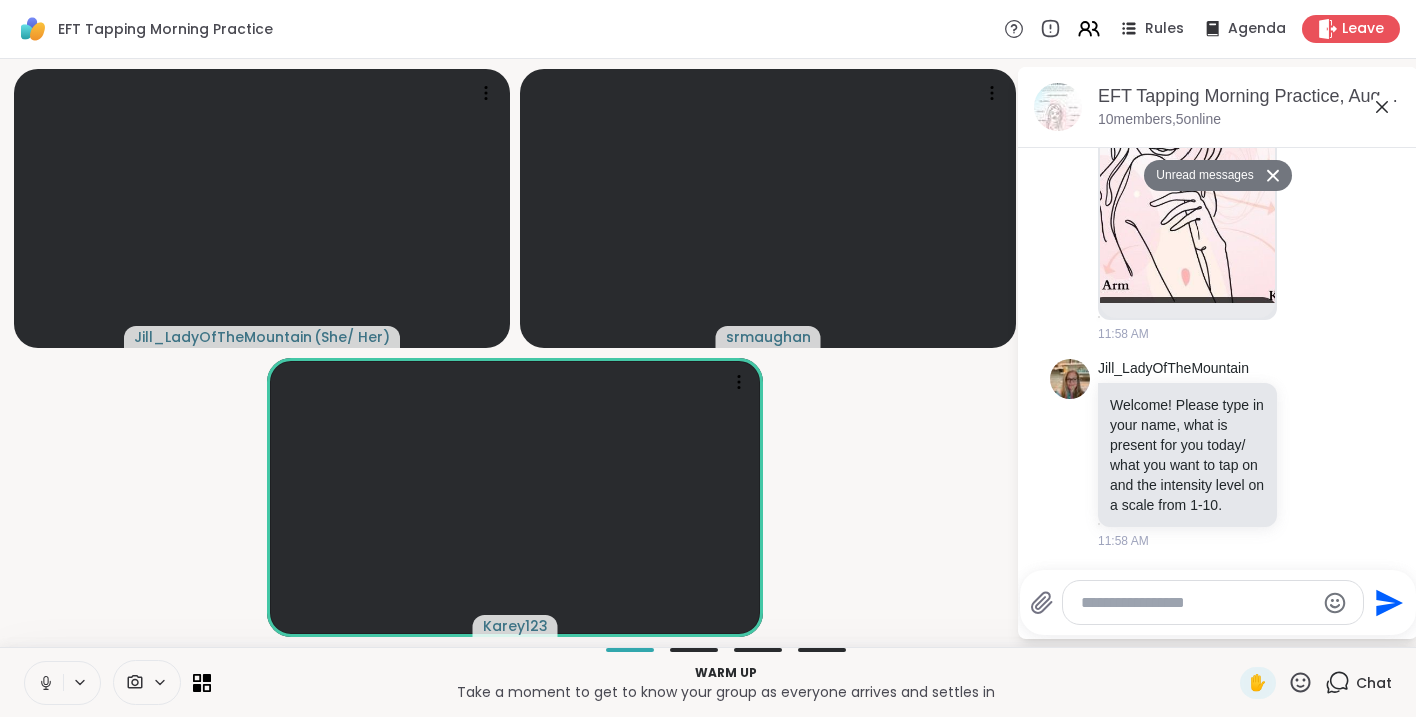 scroll, scrollTop: 499, scrollLeft: 0, axis: vertical 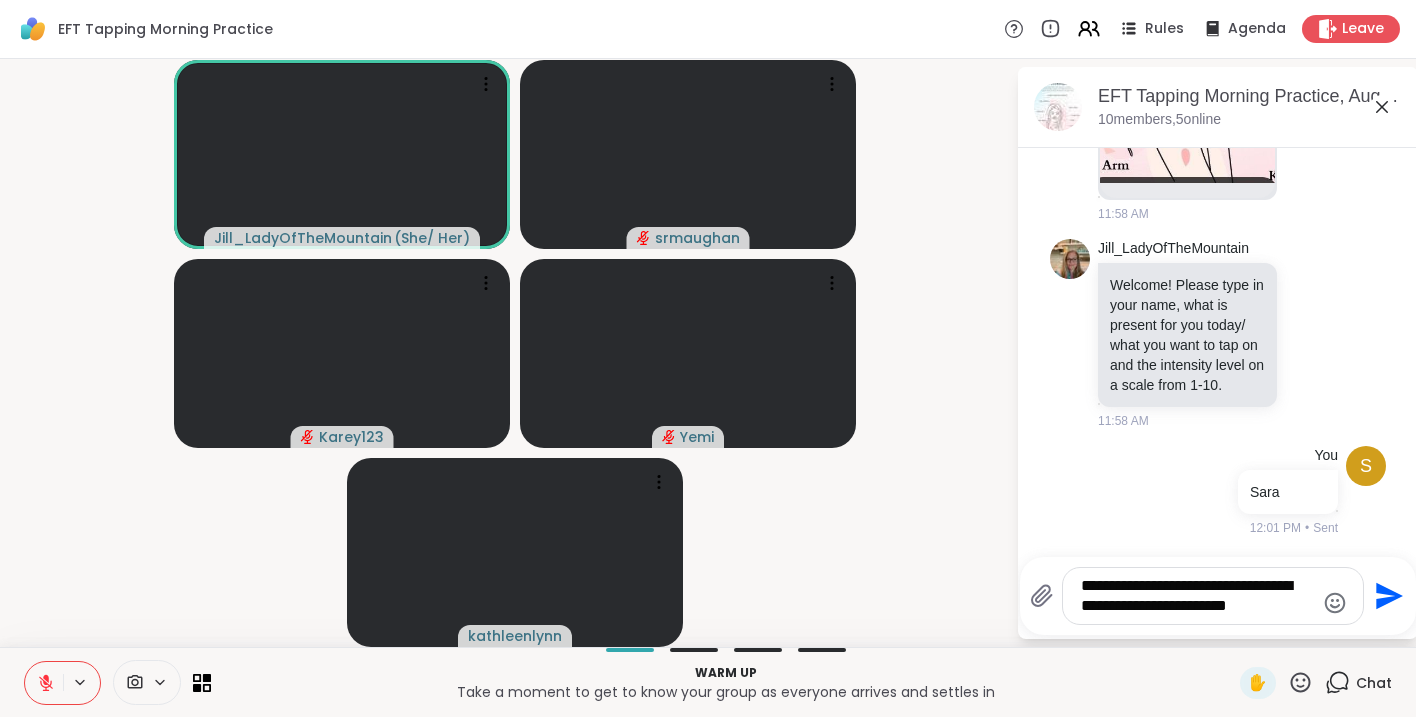 type on "**********" 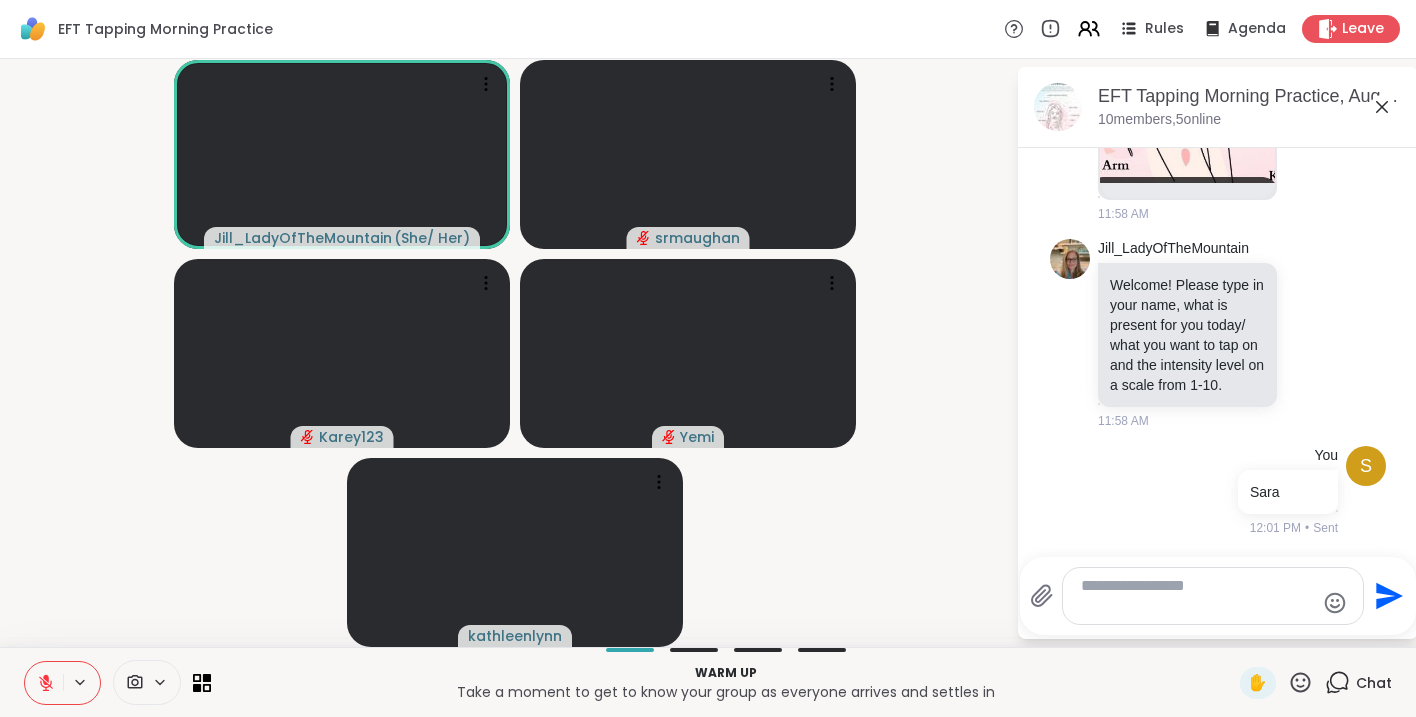 scroll, scrollTop: 665, scrollLeft: 0, axis: vertical 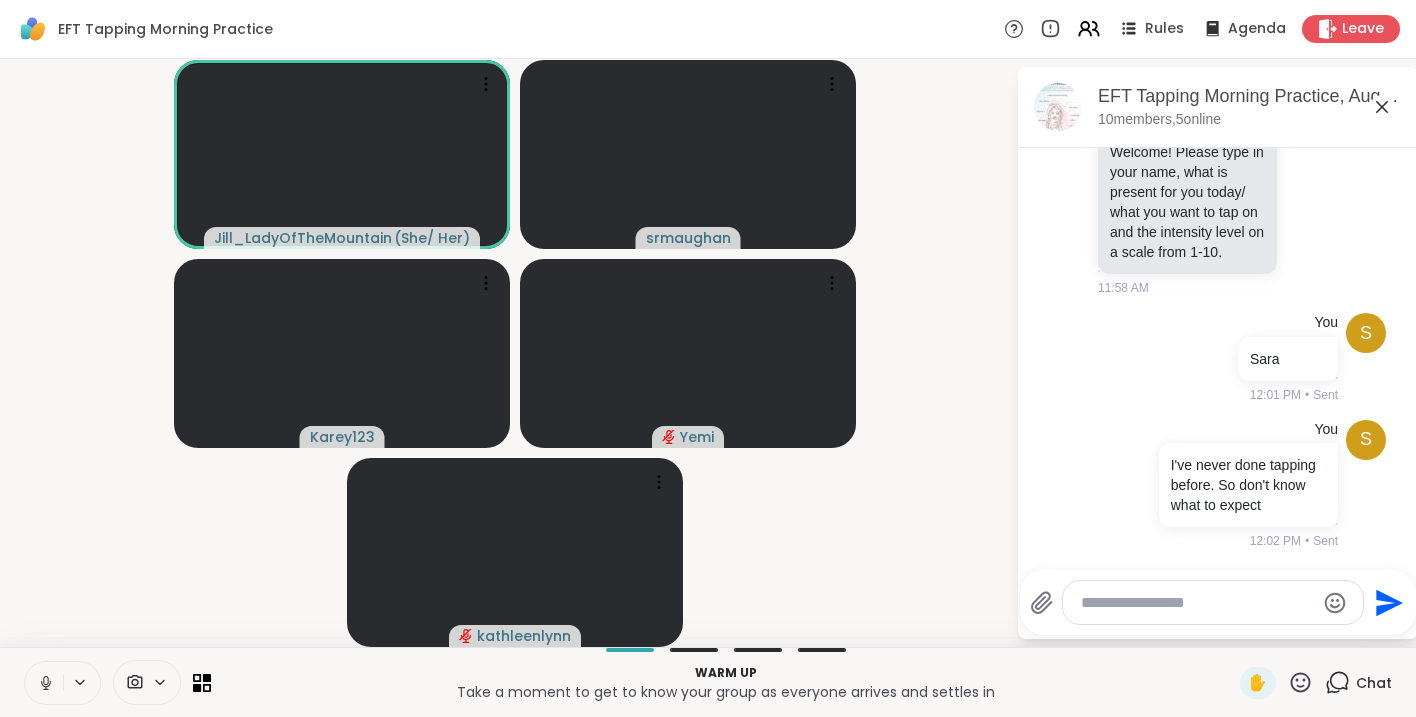 click at bounding box center (44, 683) 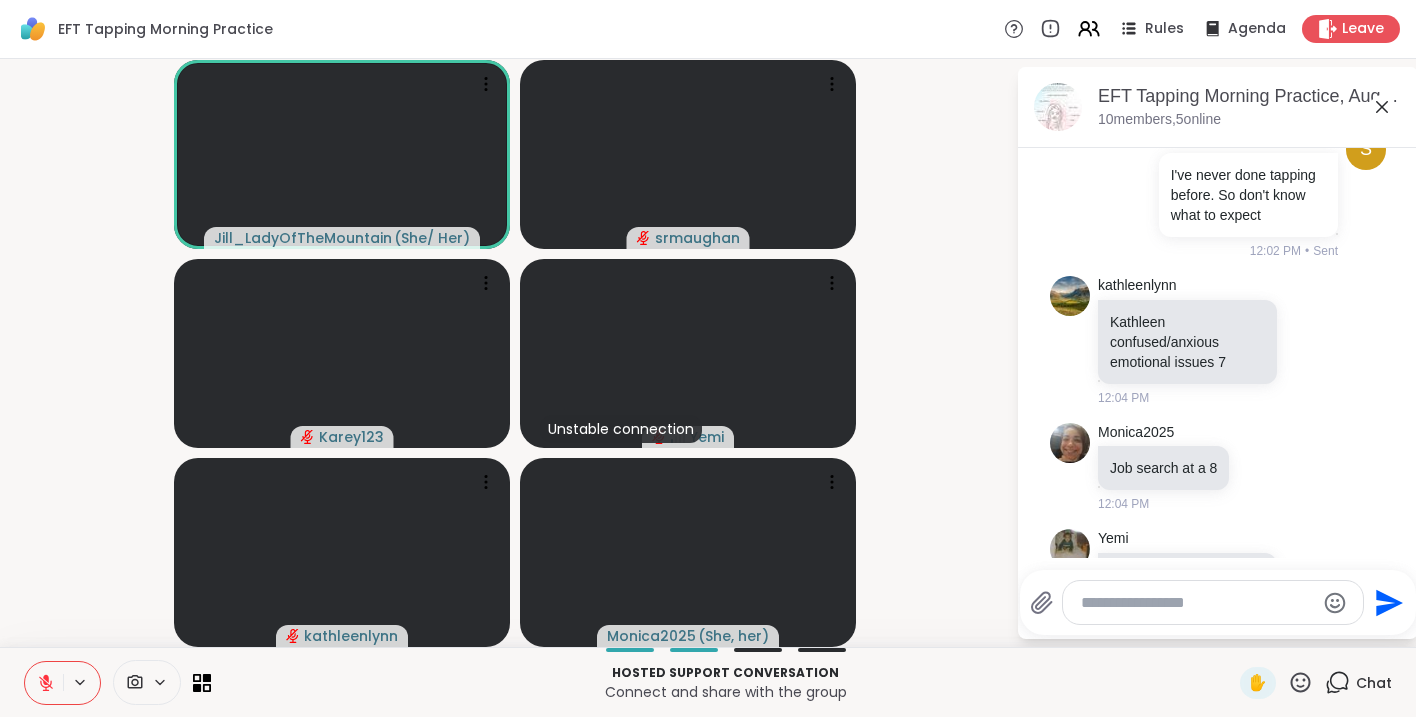 scroll, scrollTop: 1063, scrollLeft: 0, axis: vertical 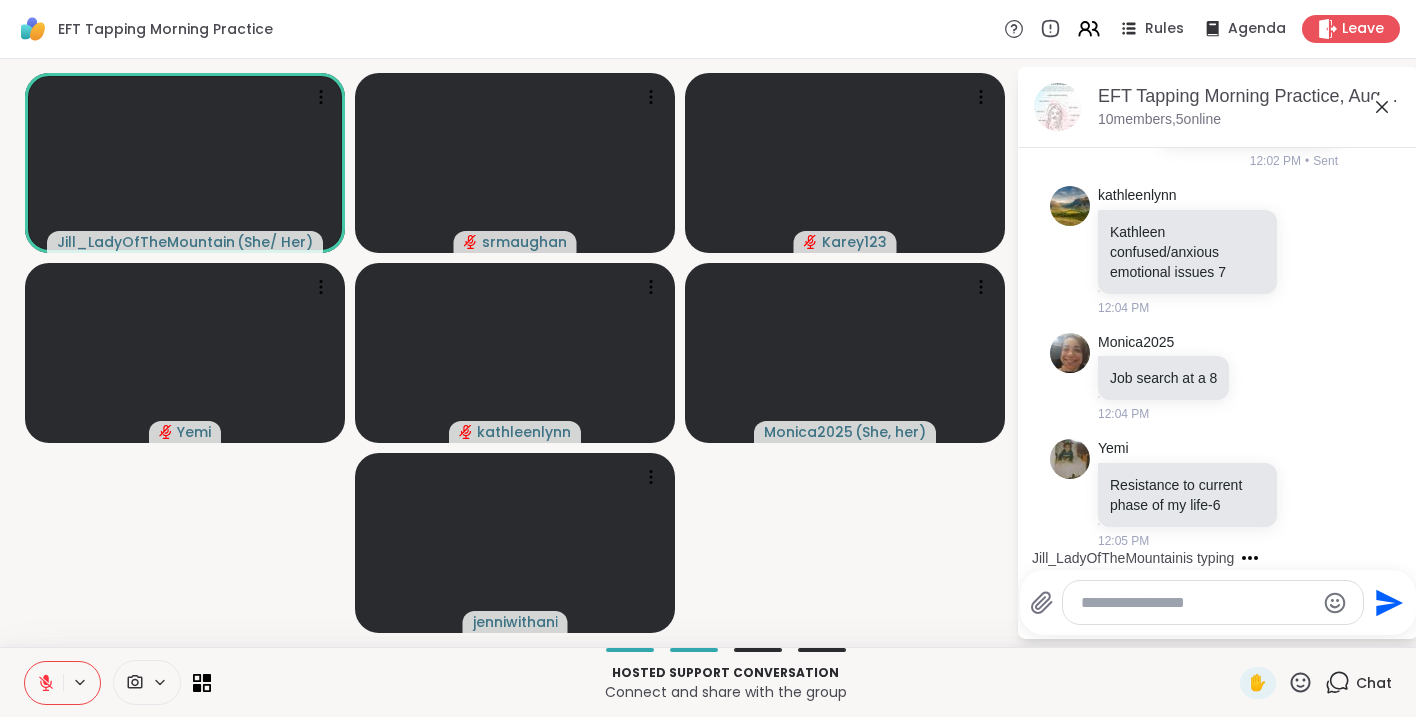 click at bounding box center (1197, 603) 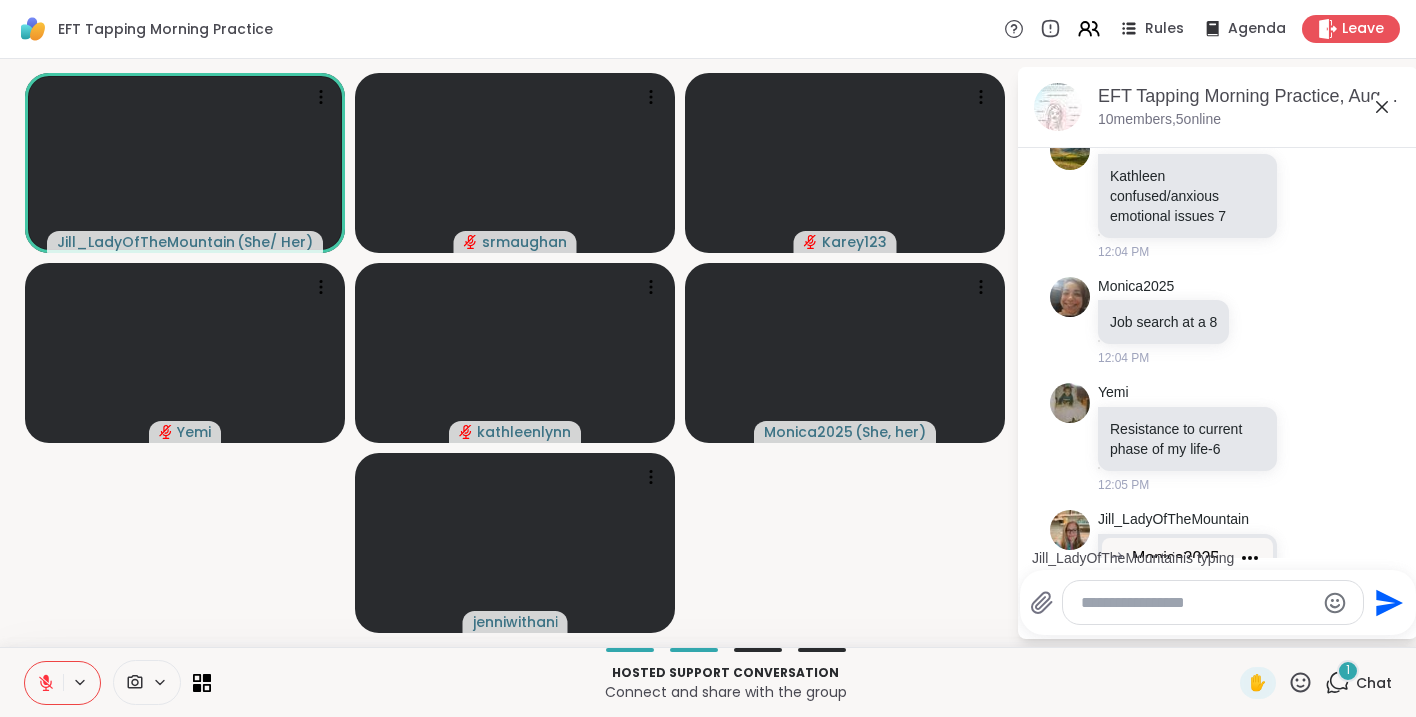 scroll, scrollTop: 1257, scrollLeft: 0, axis: vertical 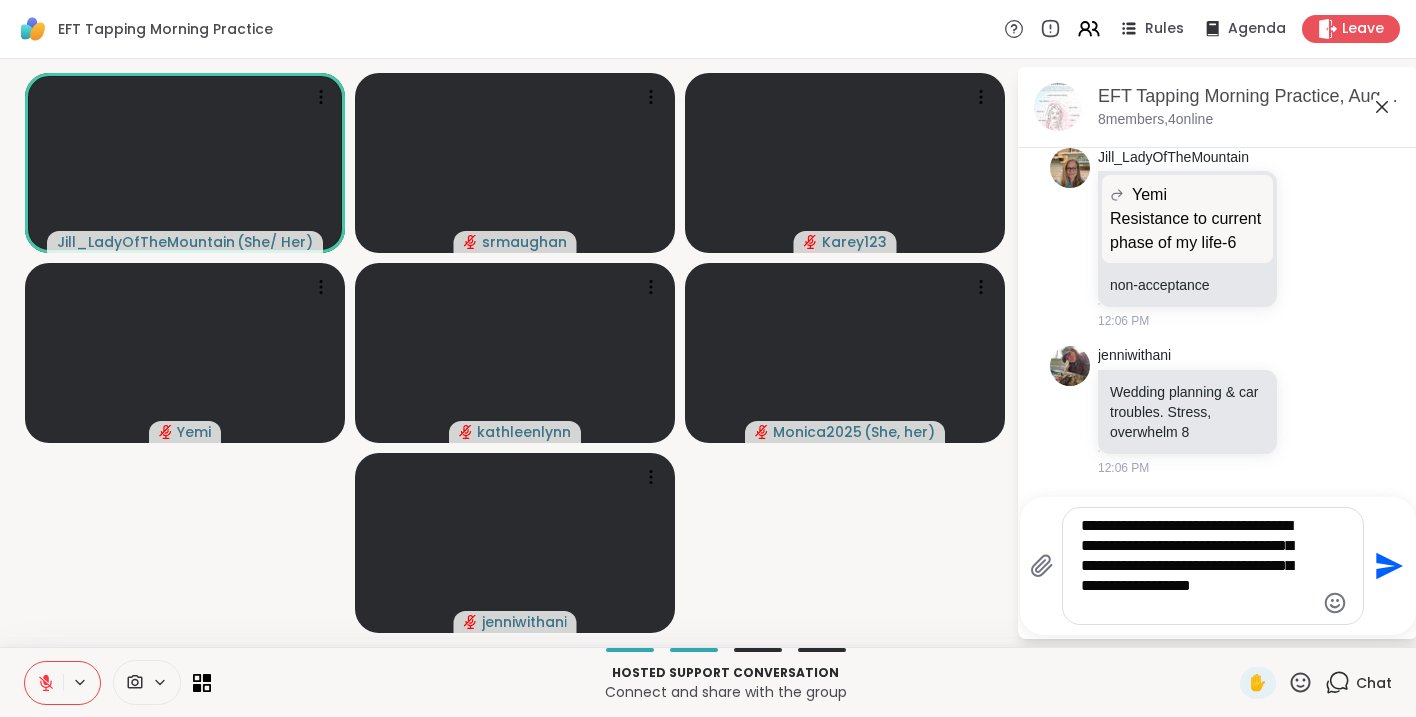 type on "**********" 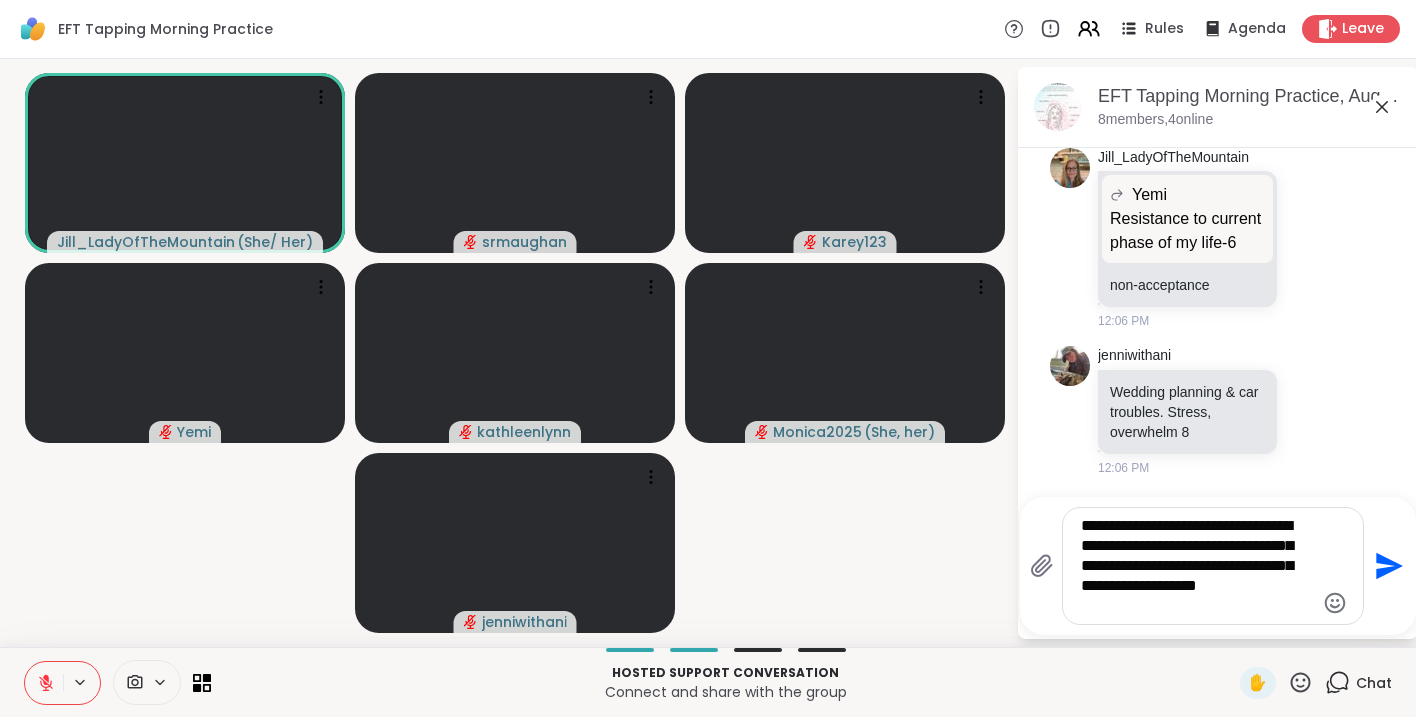type 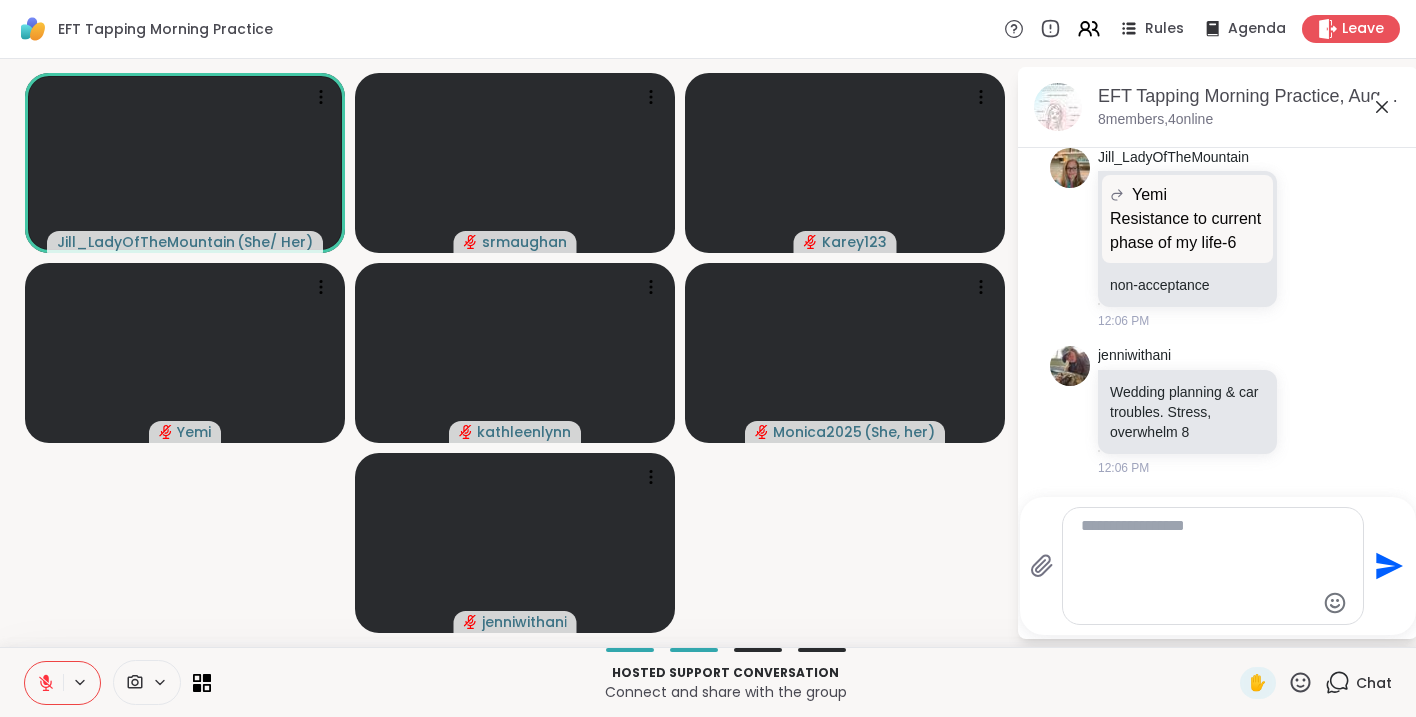 scroll, scrollTop: 1851, scrollLeft: 0, axis: vertical 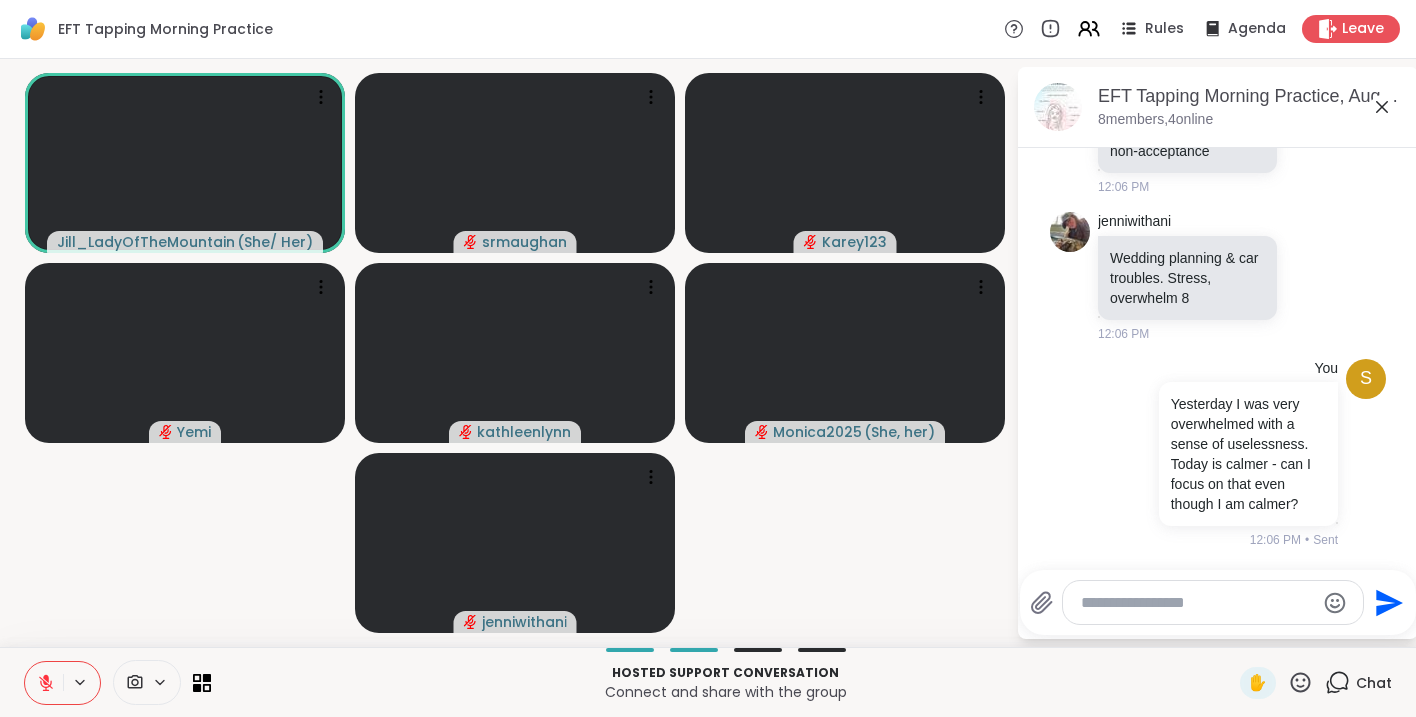 click 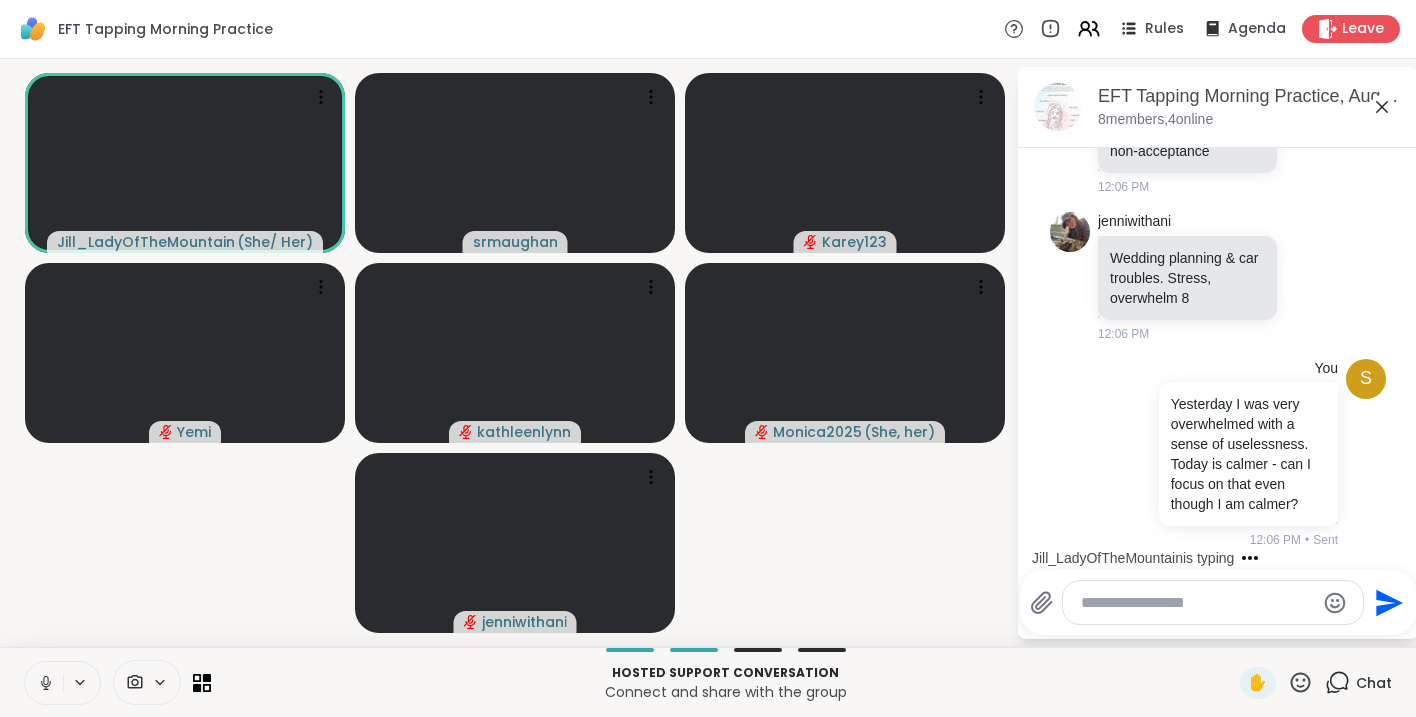 click 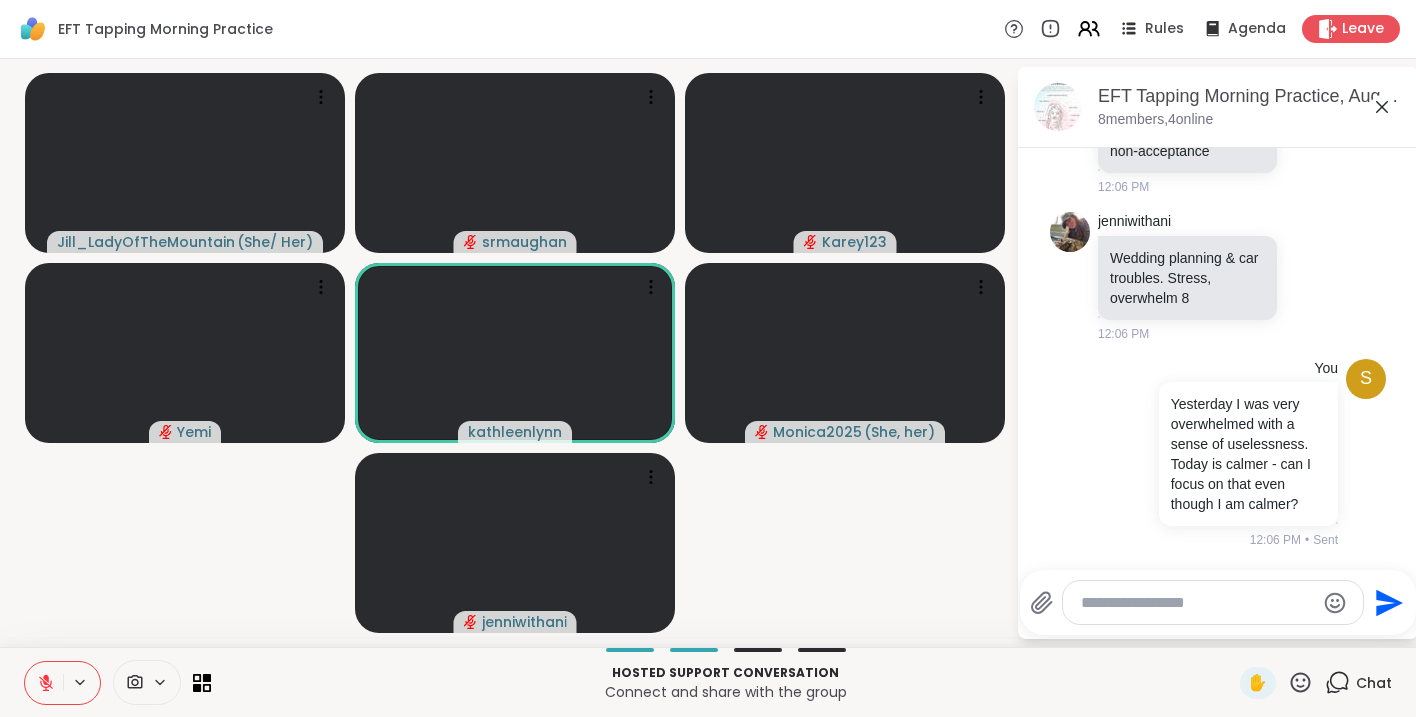 scroll, scrollTop: 1851, scrollLeft: 0, axis: vertical 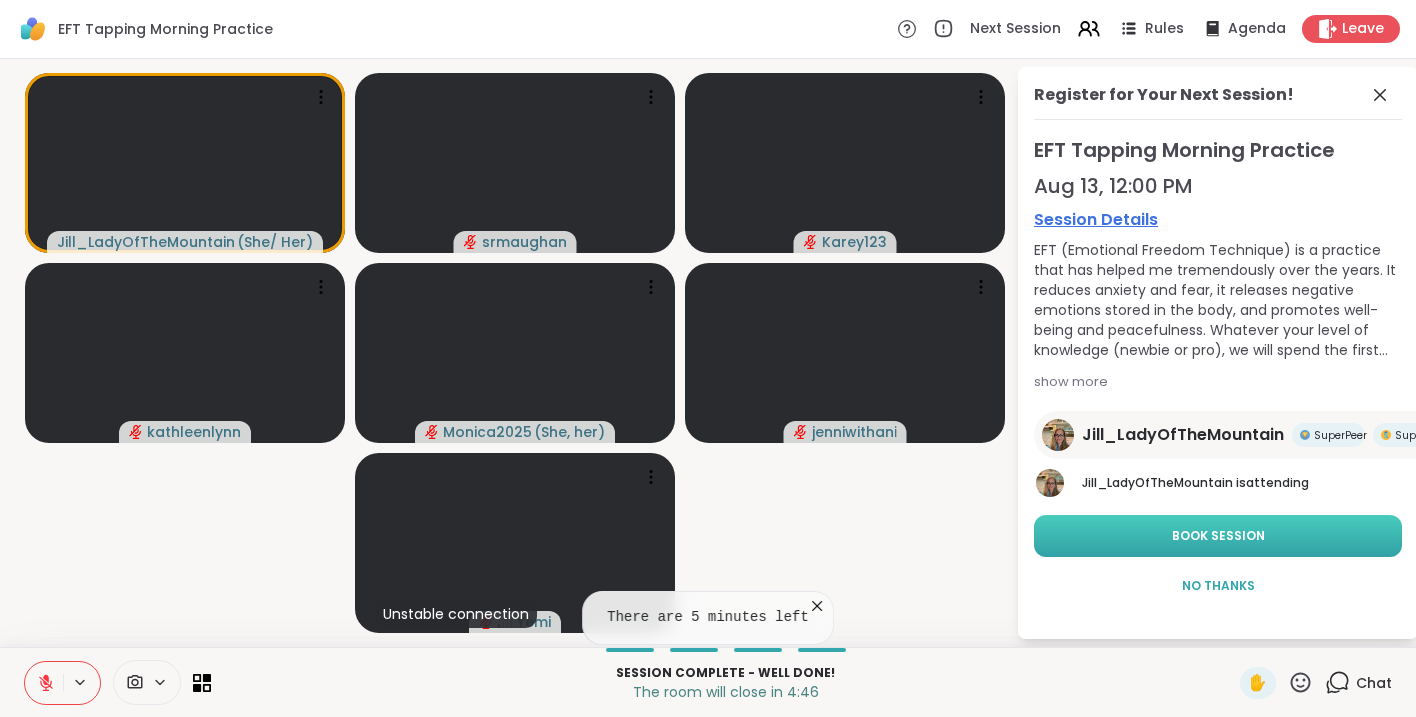click on "Book Session" at bounding box center (1218, 536) 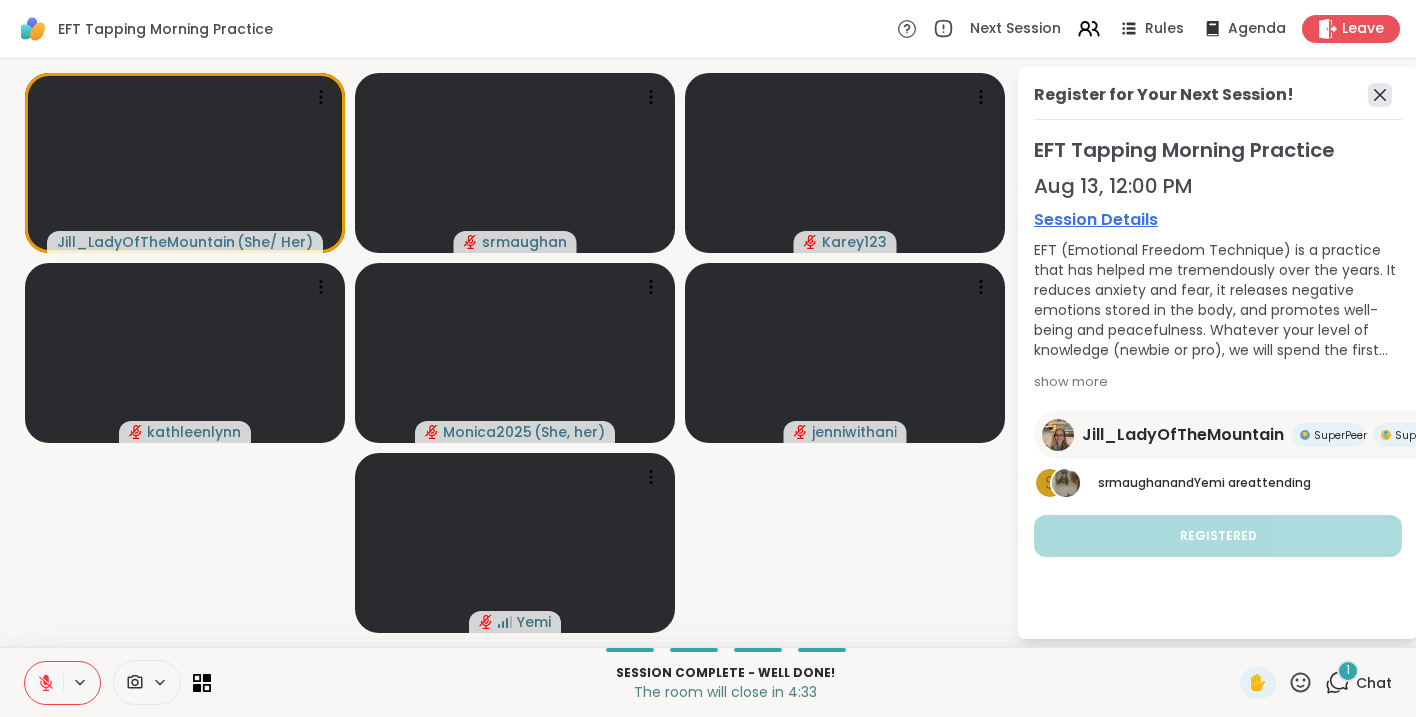 click 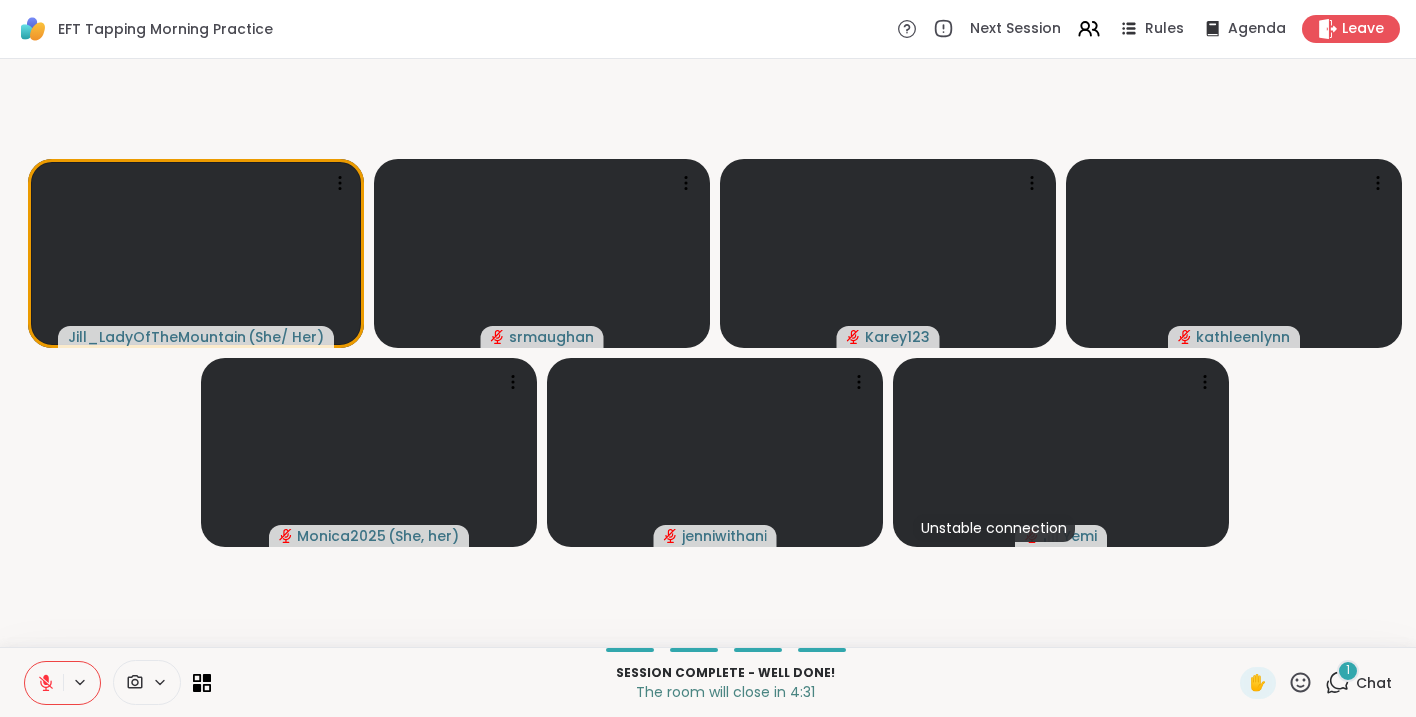 click 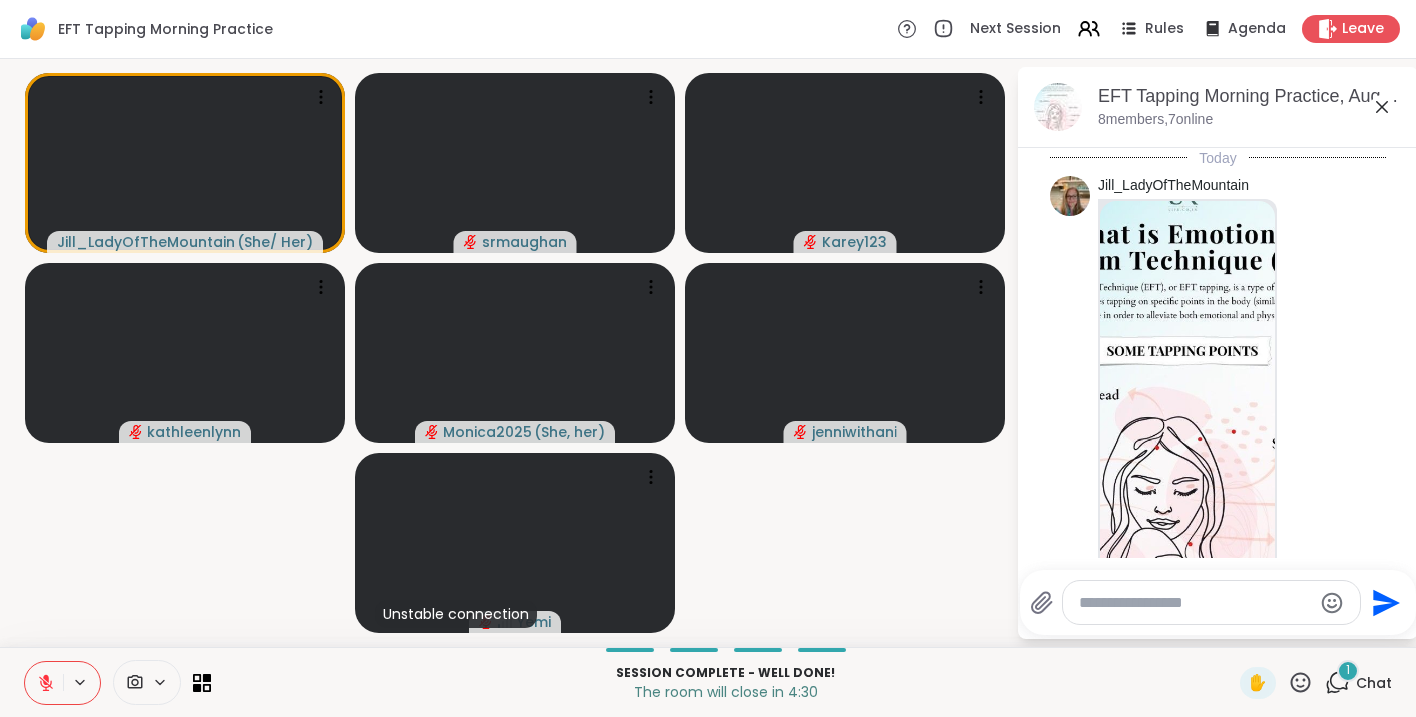 scroll, scrollTop: 2880, scrollLeft: 0, axis: vertical 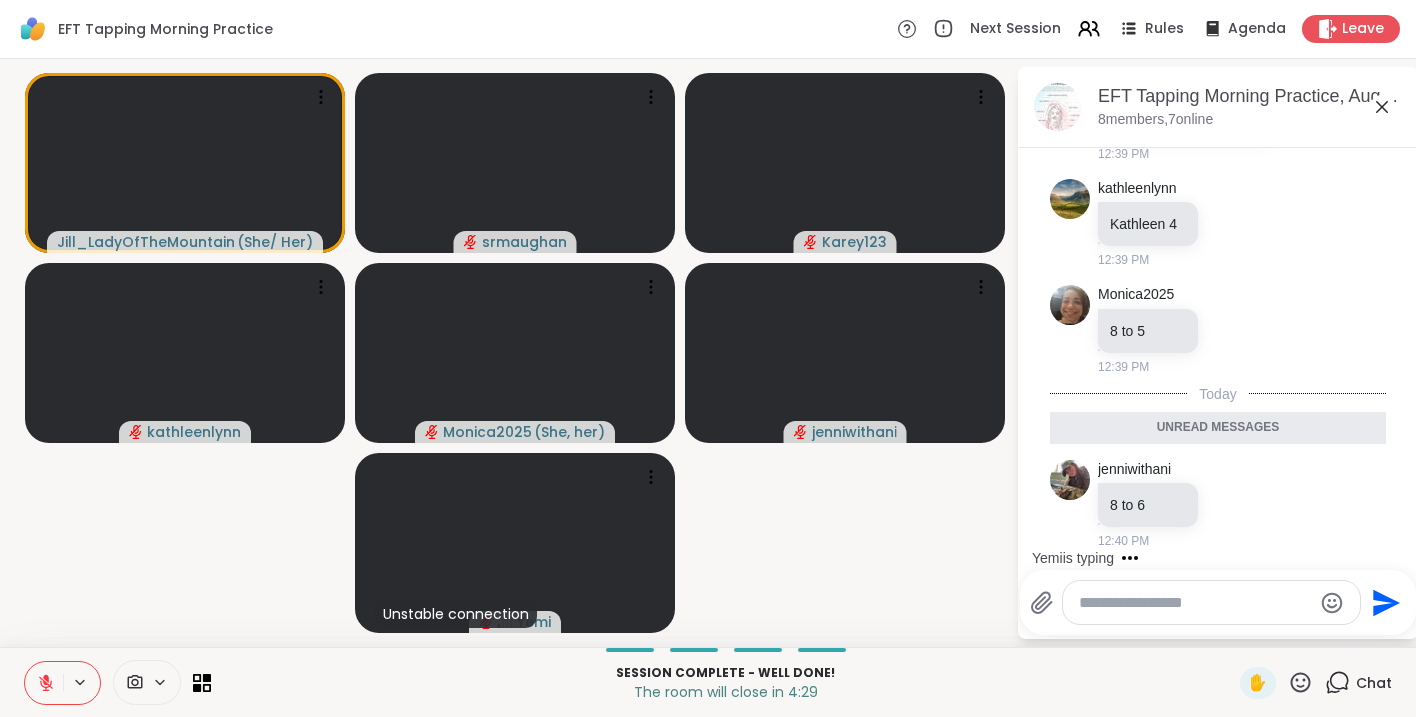 click at bounding box center (1195, 603) 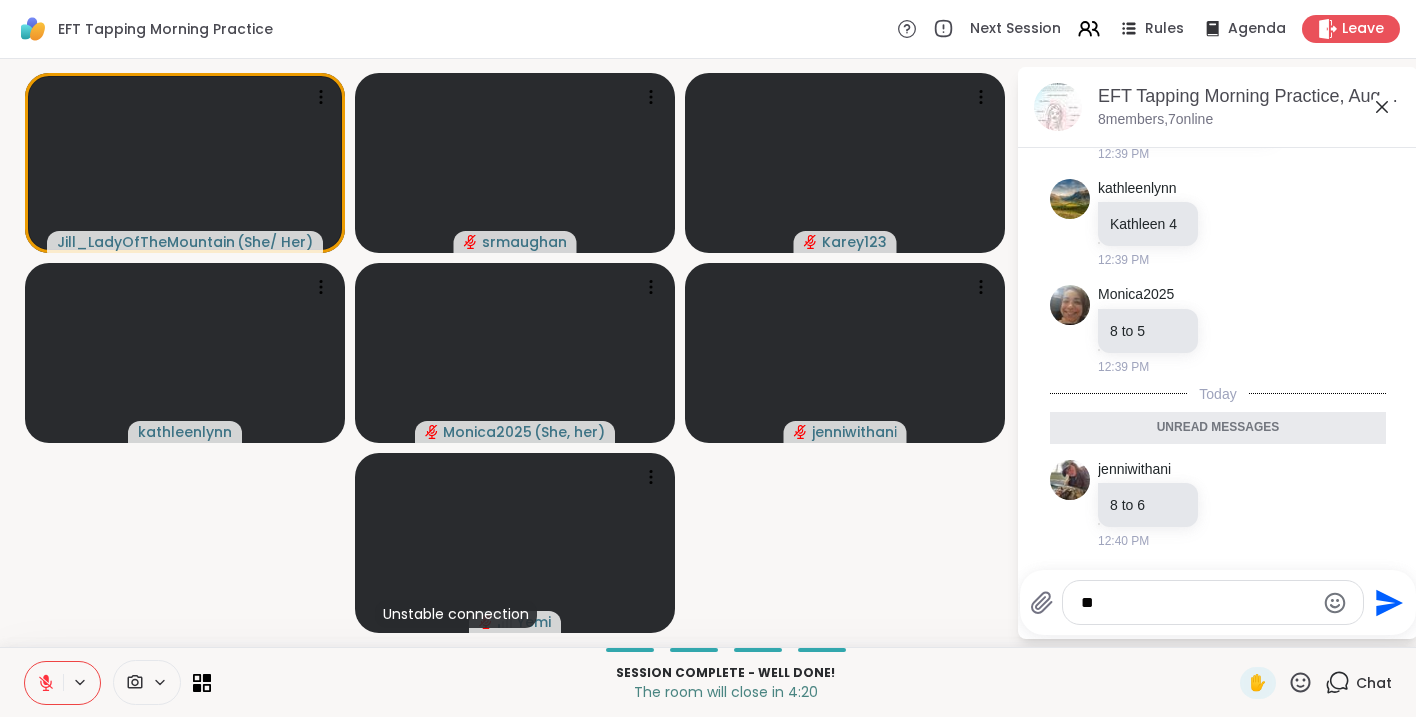 type on "*" 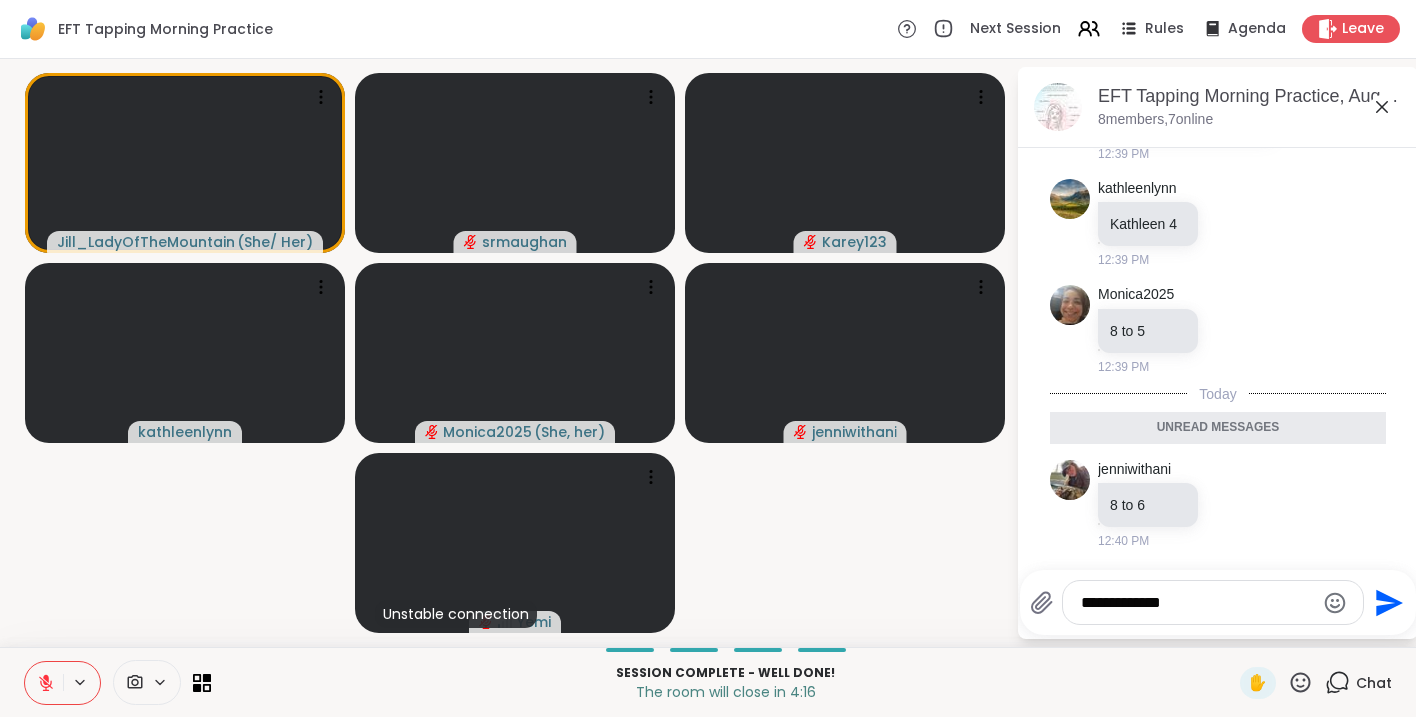type on "**********" 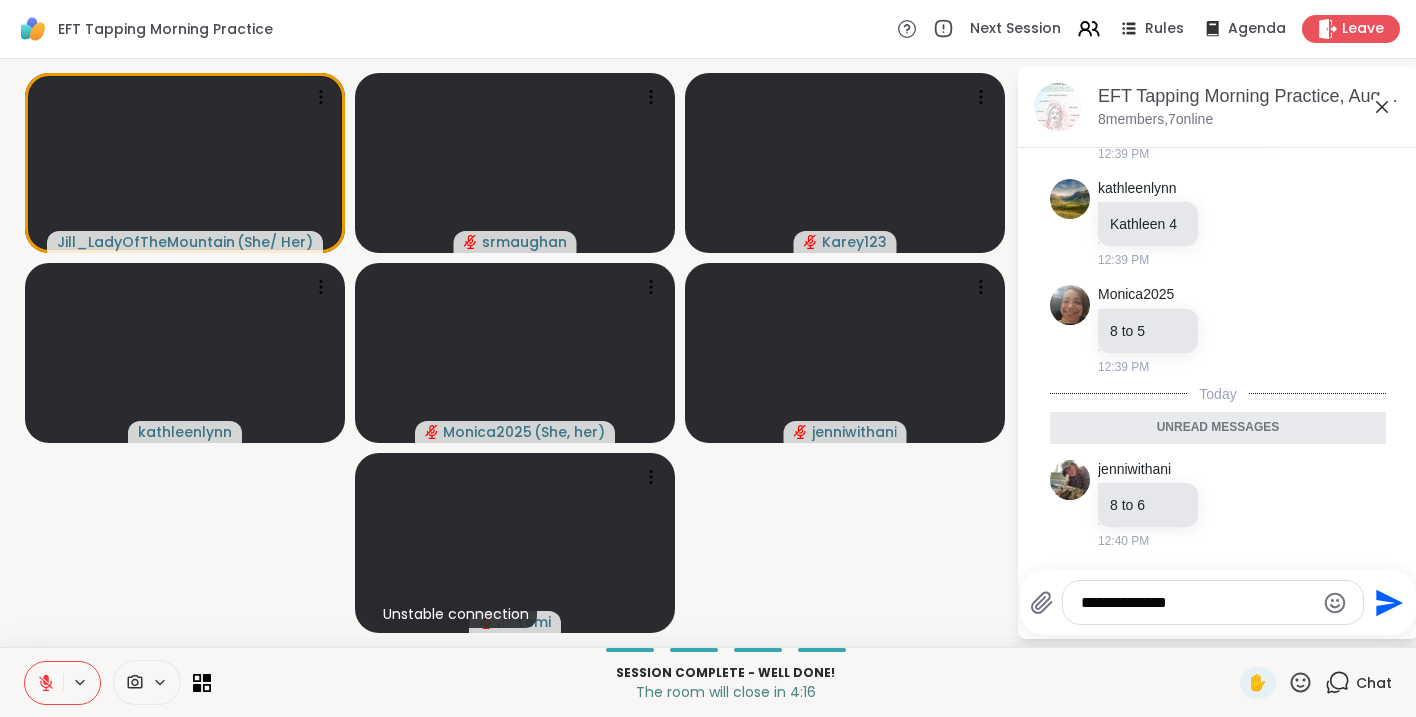type 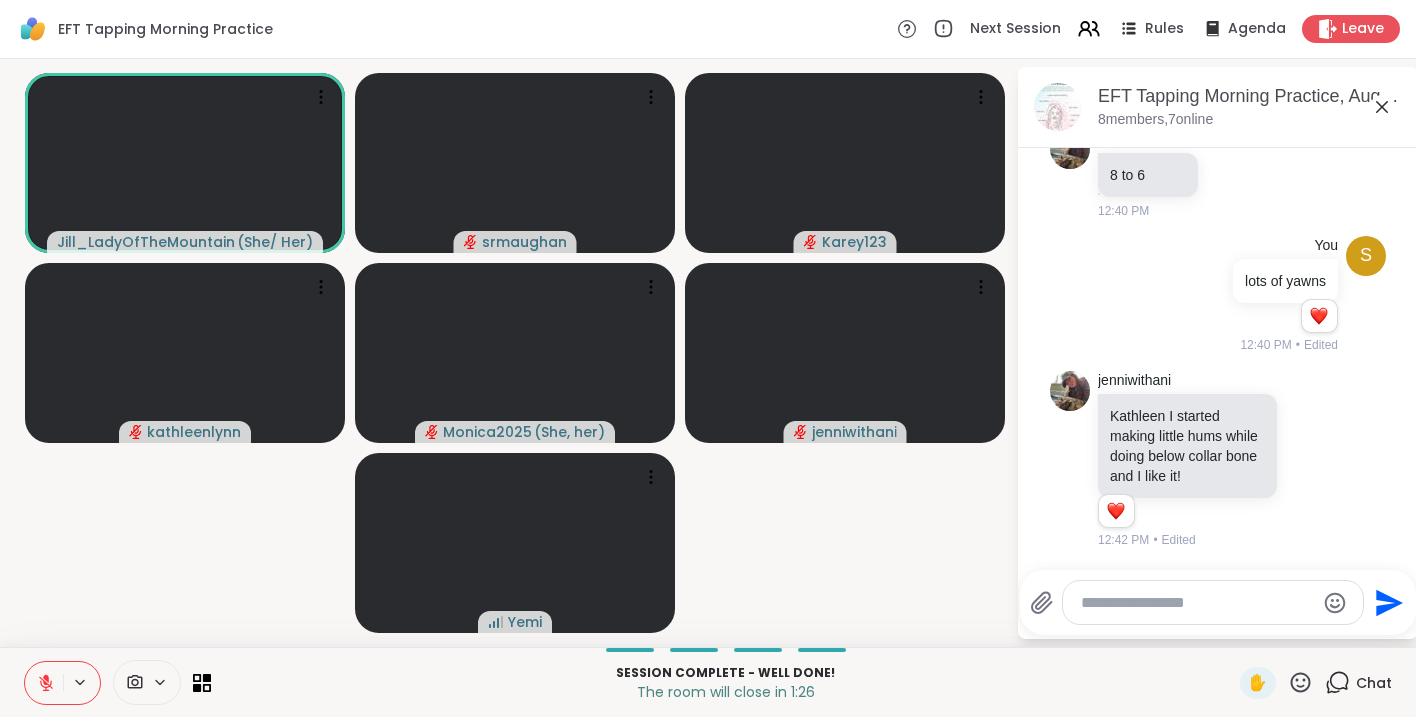 scroll, scrollTop: 3607, scrollLeft: 0, axis: vertical 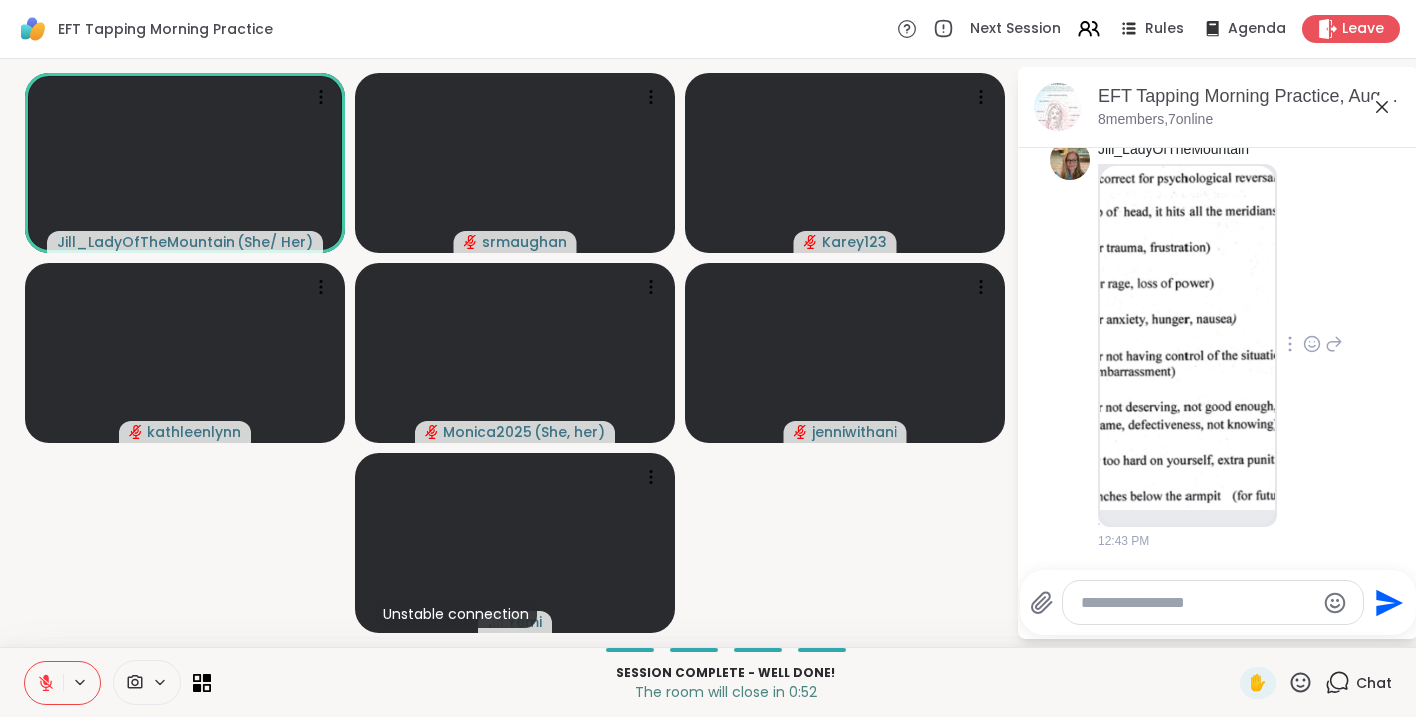 click at bounding box center (1290, 344) 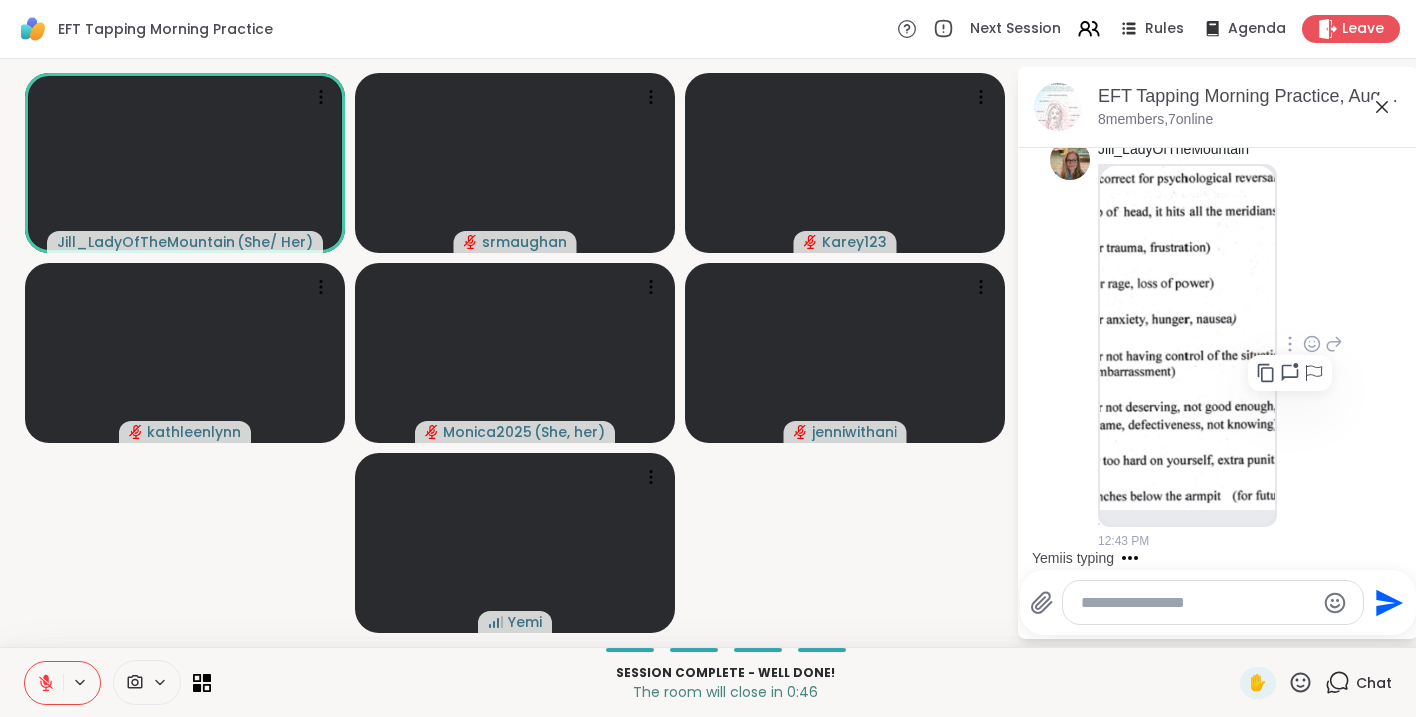 click on "[USERNAME] 12:43 PM" at bounding box center [1220, 345] 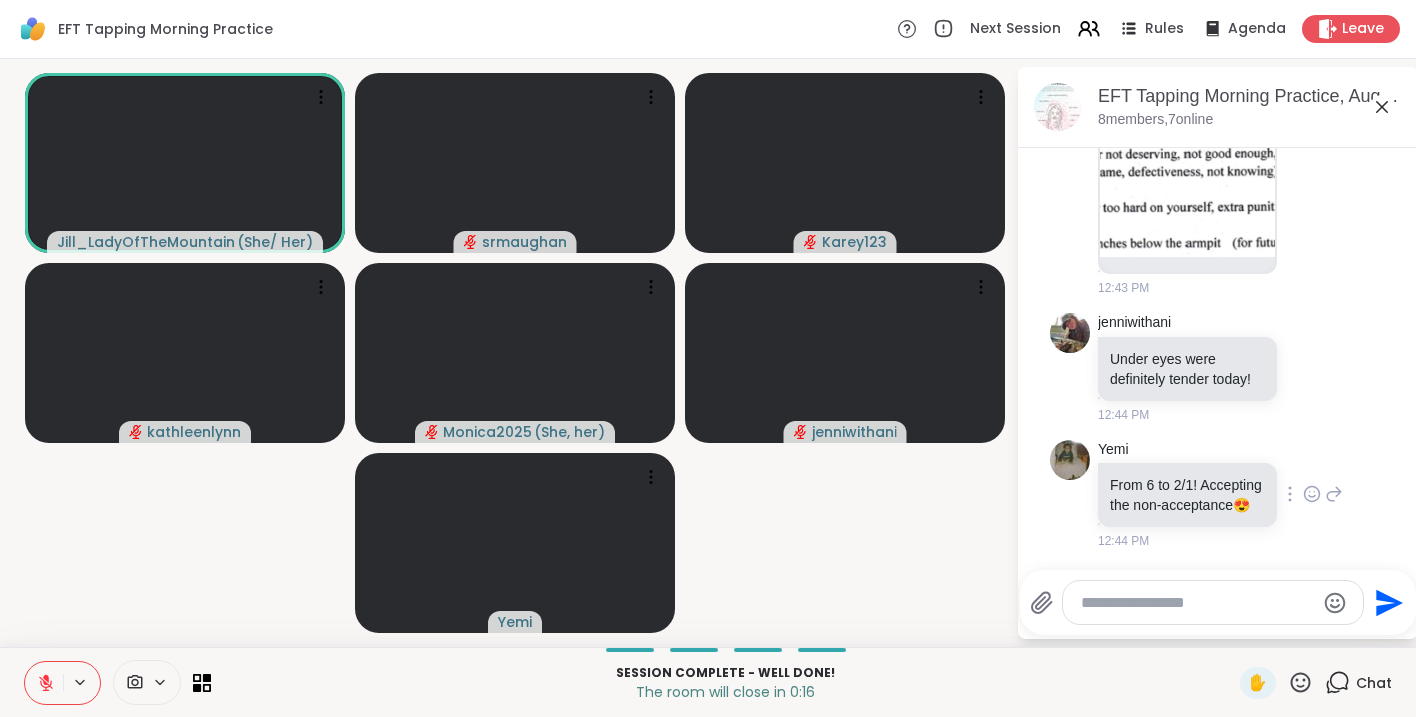 scroll, scrollTop: 3927, scrollLeft: 0, axis: vertical 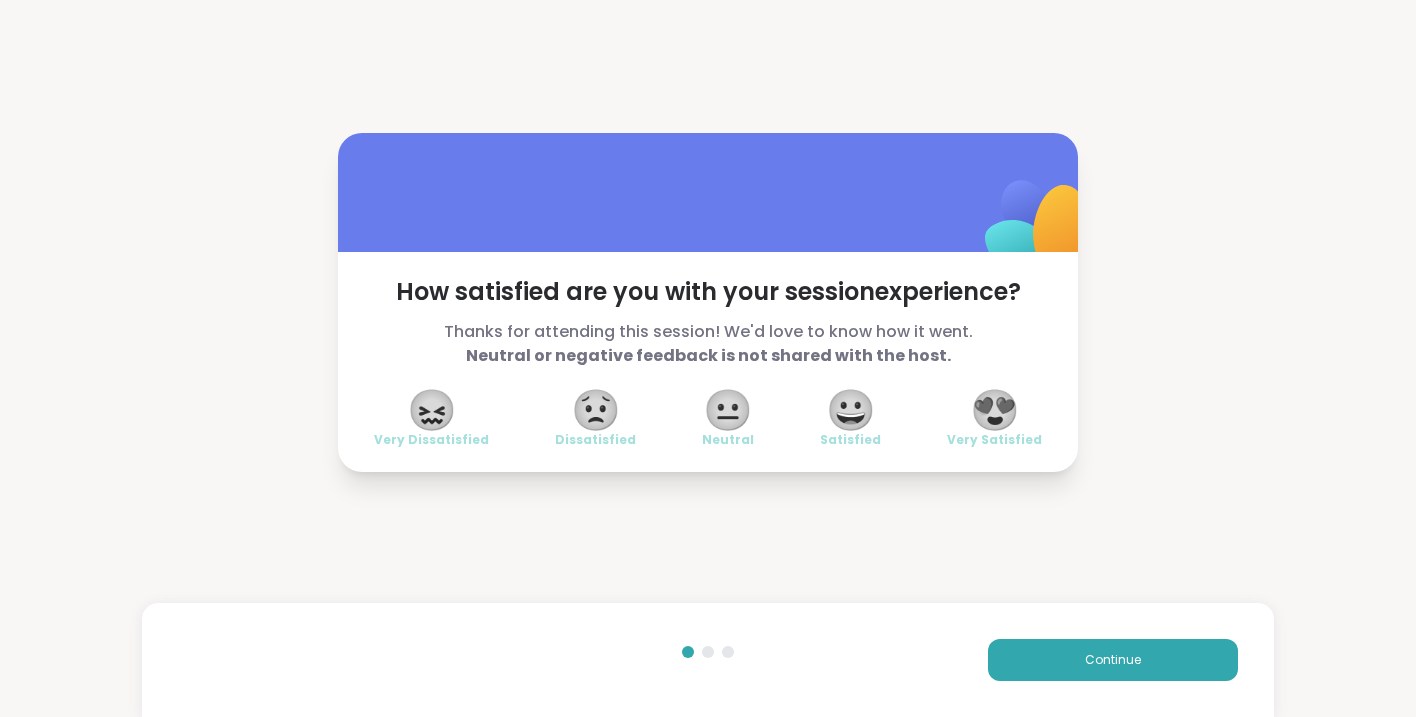 click on "😀" at bounding box center (851, 410) 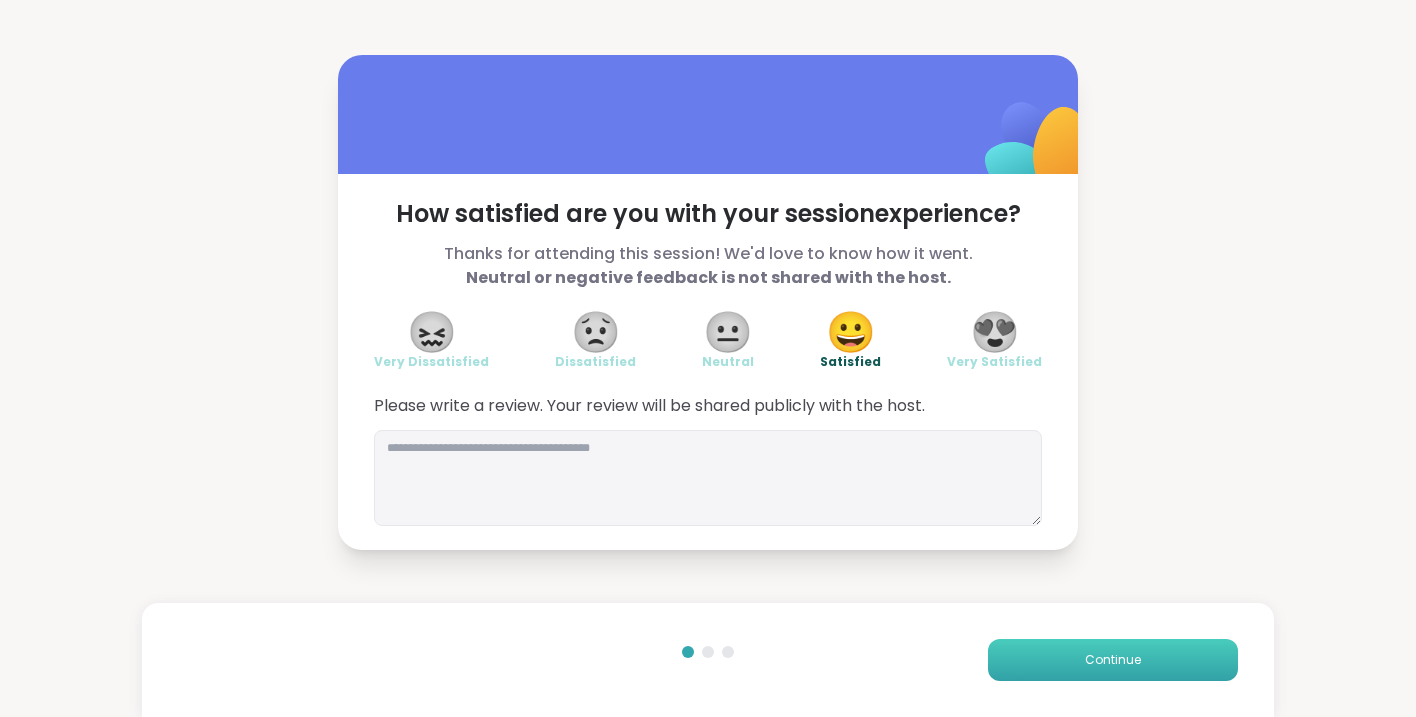 click on "Continue" at bounding box center (1113, 660) 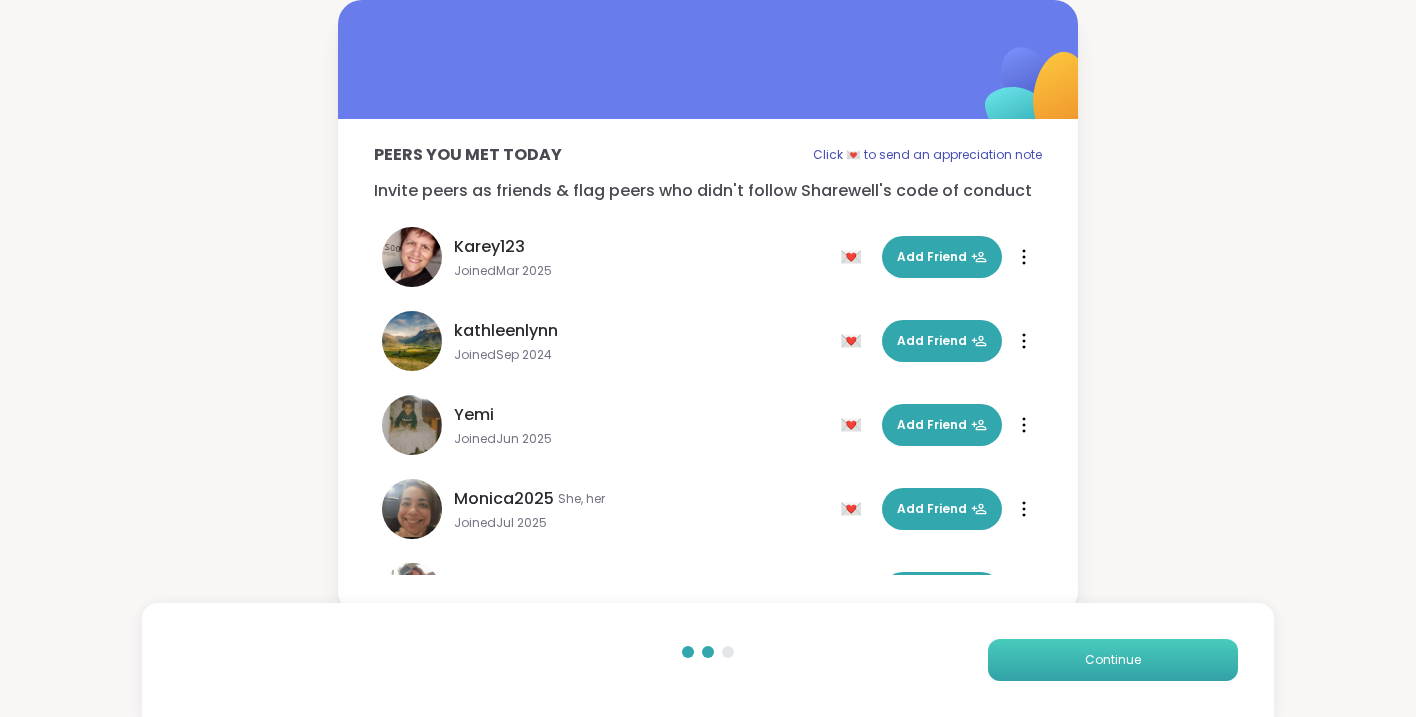 click on "Continue" at bounding box center [1113, 660] 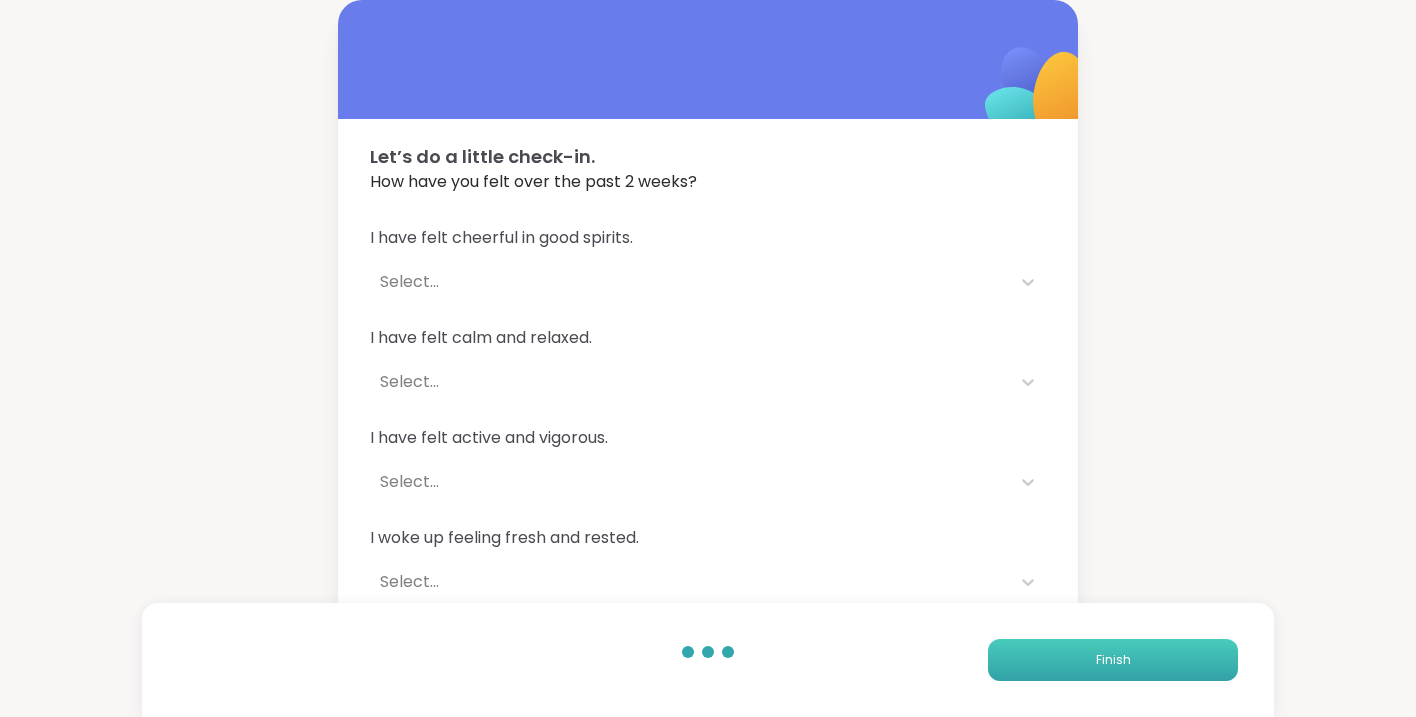 click on "Finish" at bounding box center [1113, 660] 